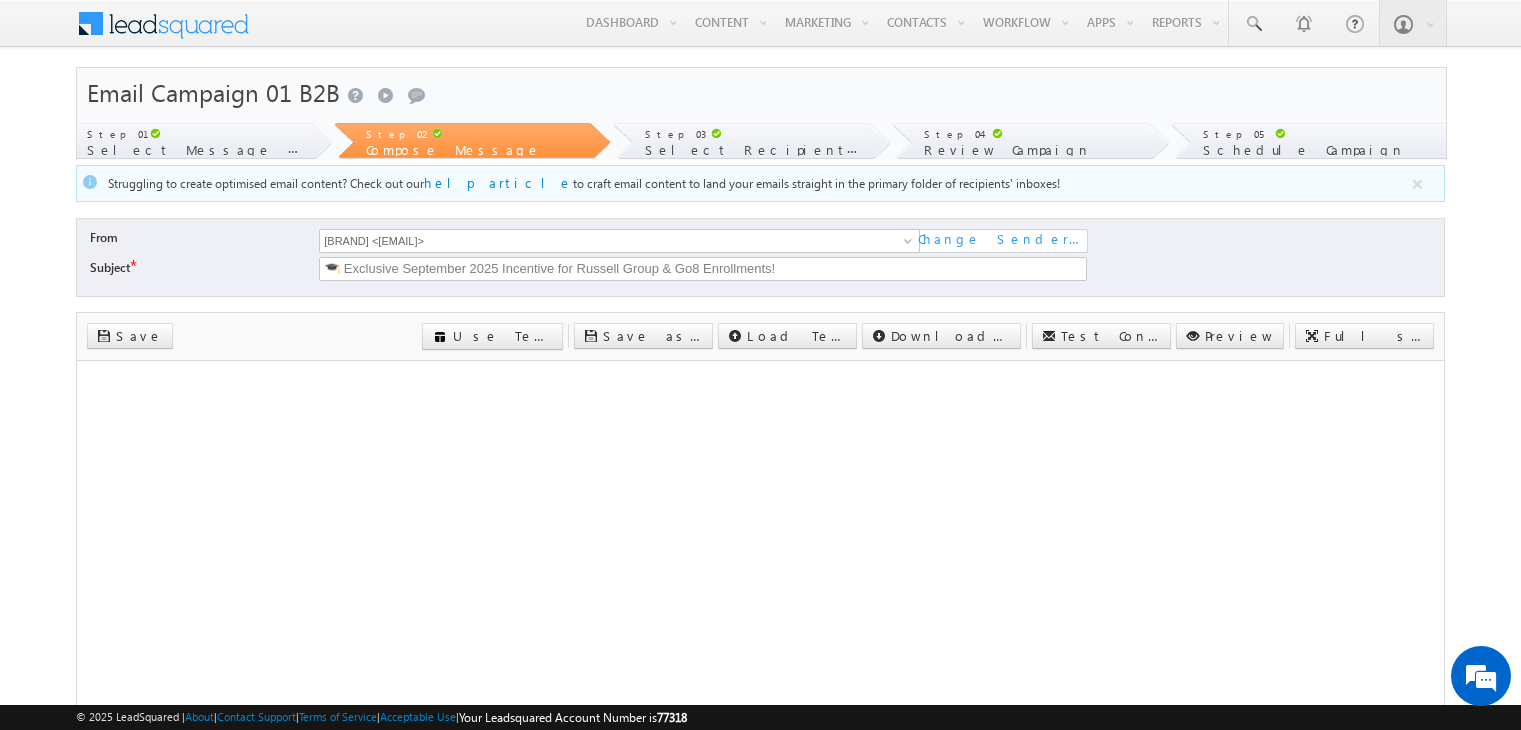 scroll, scrollTop: 415, scrollLeft: 0, axis: vertical 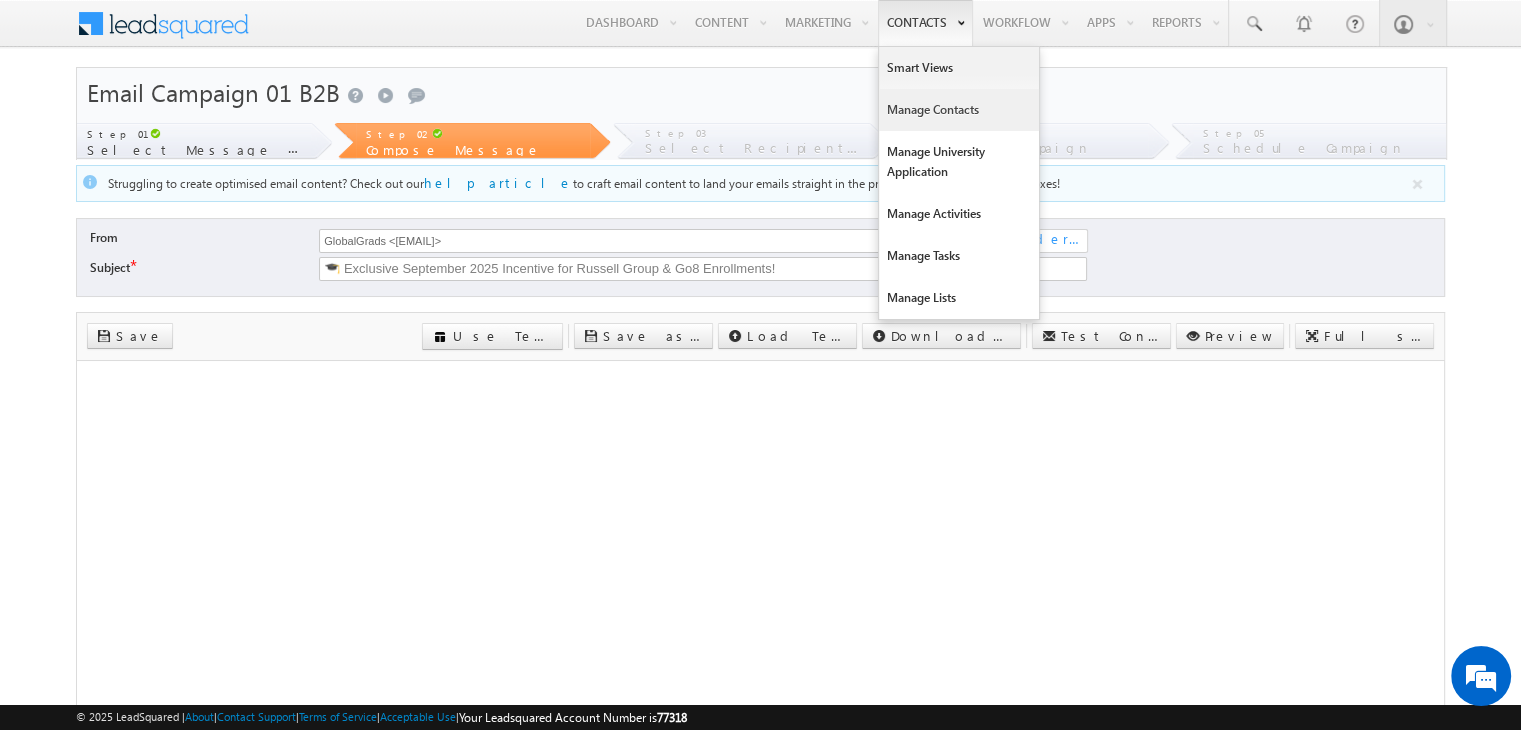 click on "Manage Contacts" at bounding box center [959, 110] 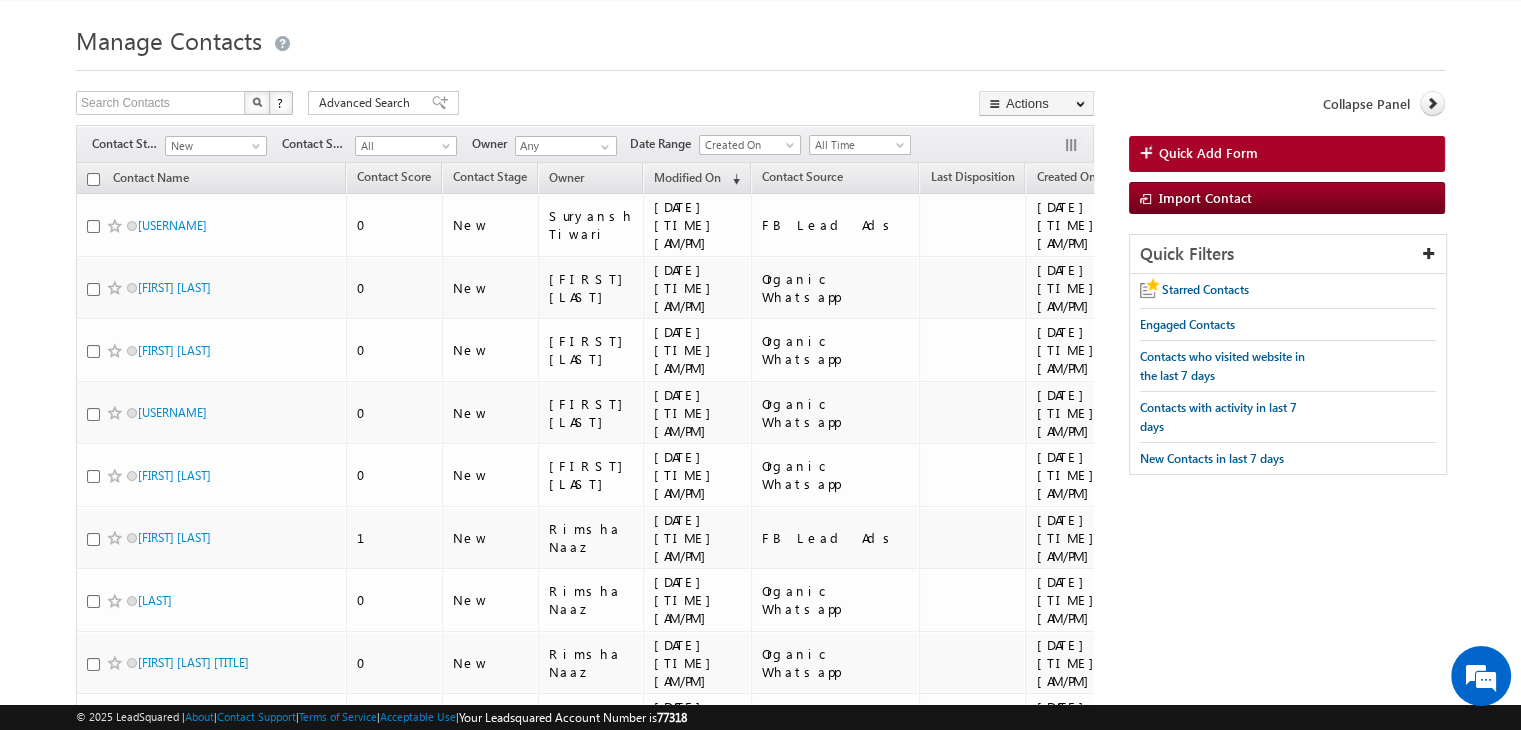 scroll, scrollTop: 0, scrollLeft: 0, axis: both 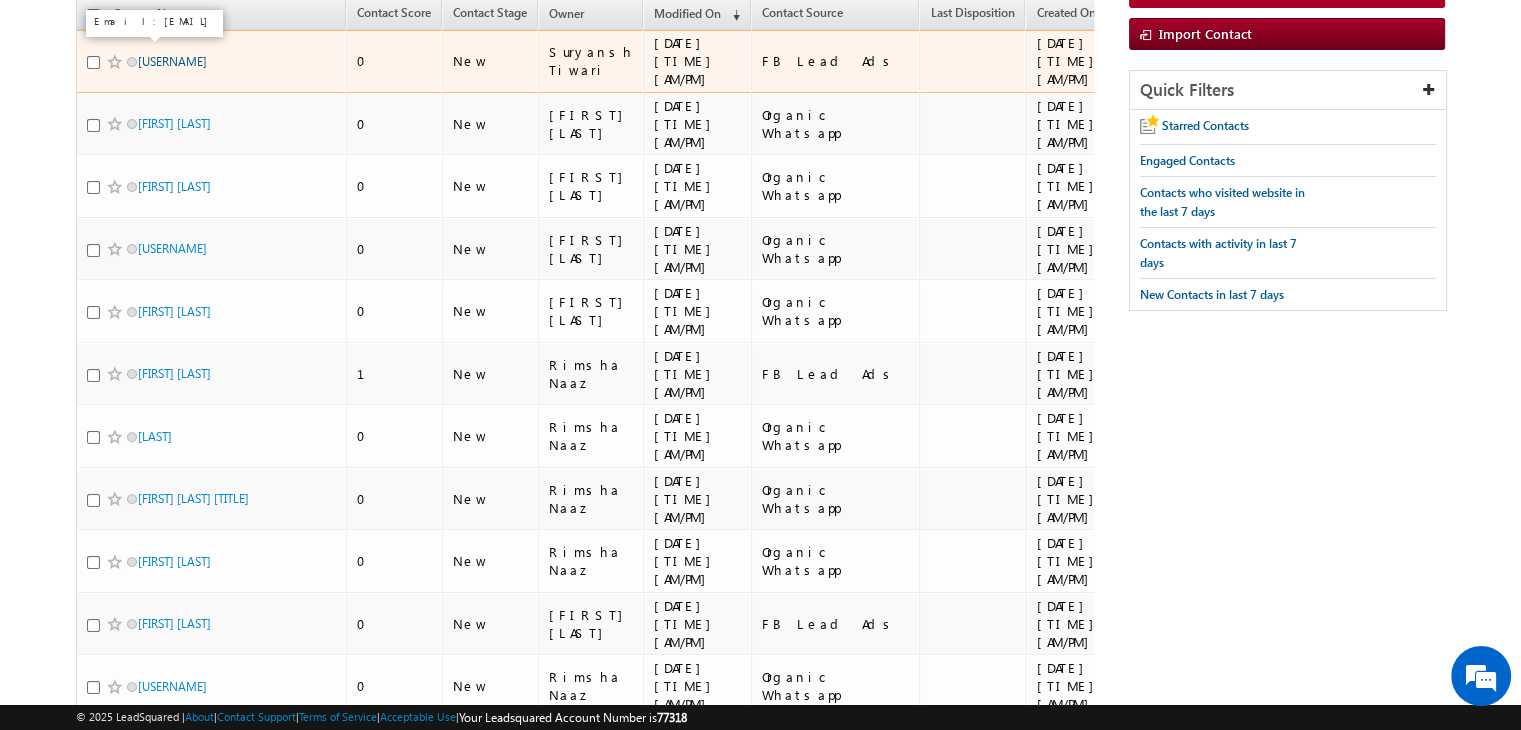 click on "[FIRST]" at bounding box center (172, 61) 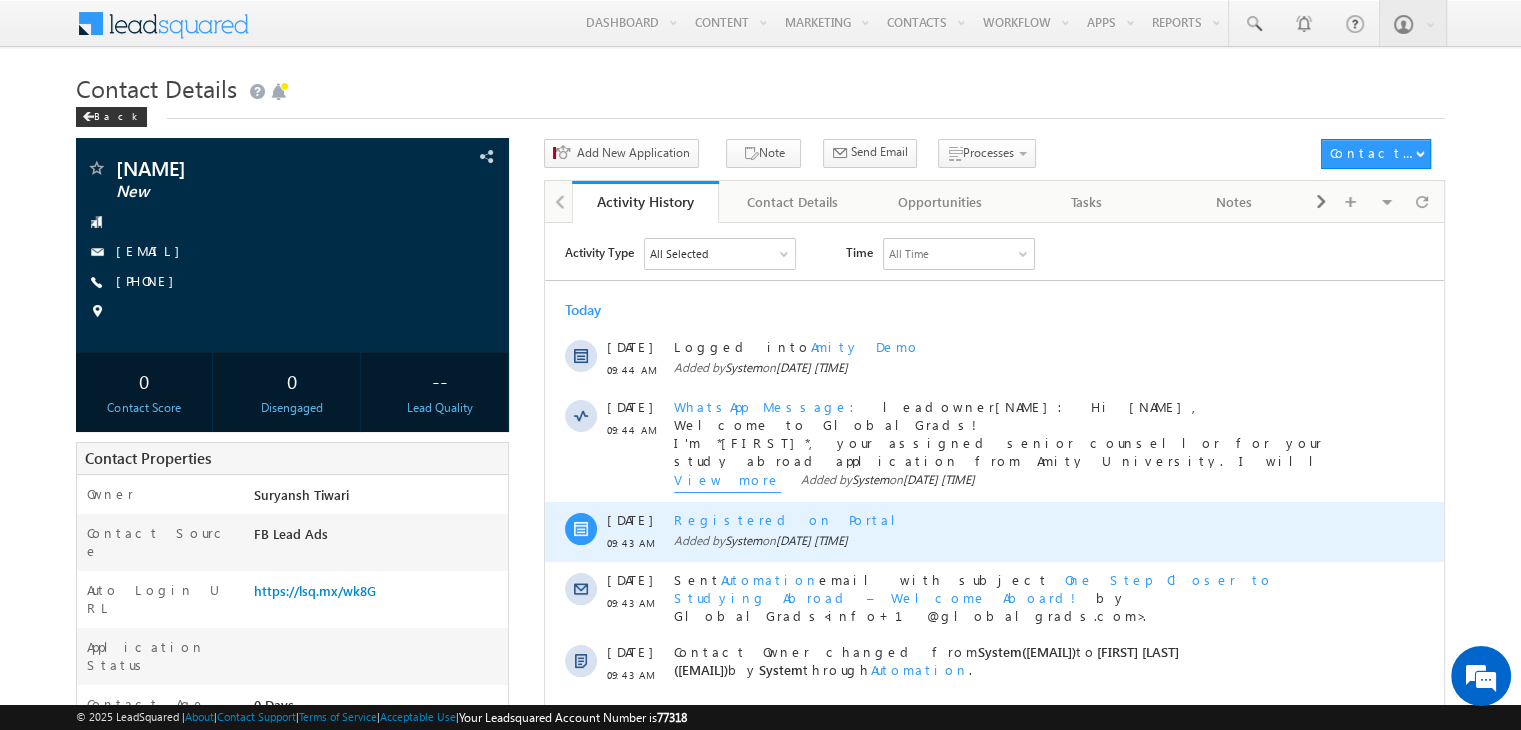 scroll, scrollTop: 2, scrollLeft: 0, axis: vertical 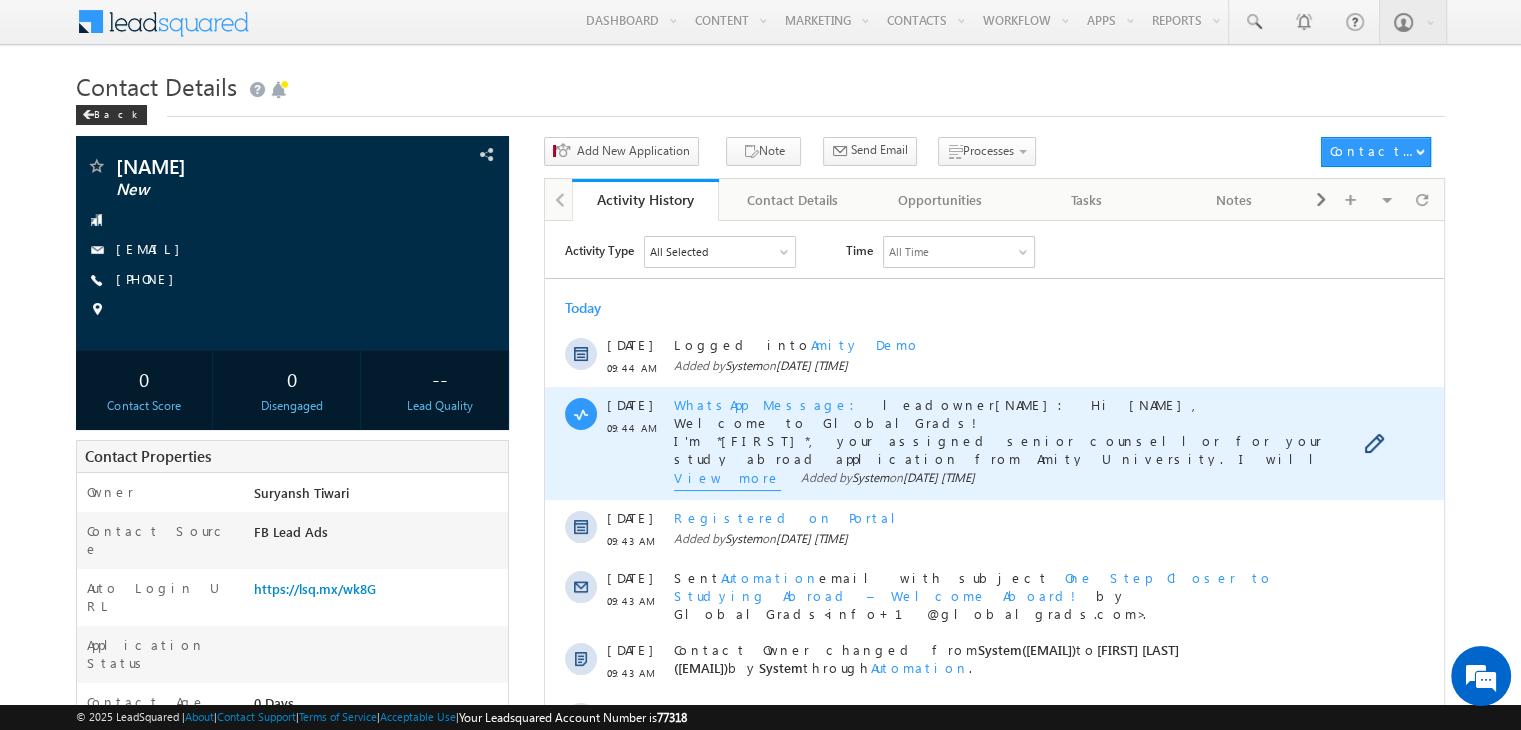 click on "View more" at bounding box center (727, 479) 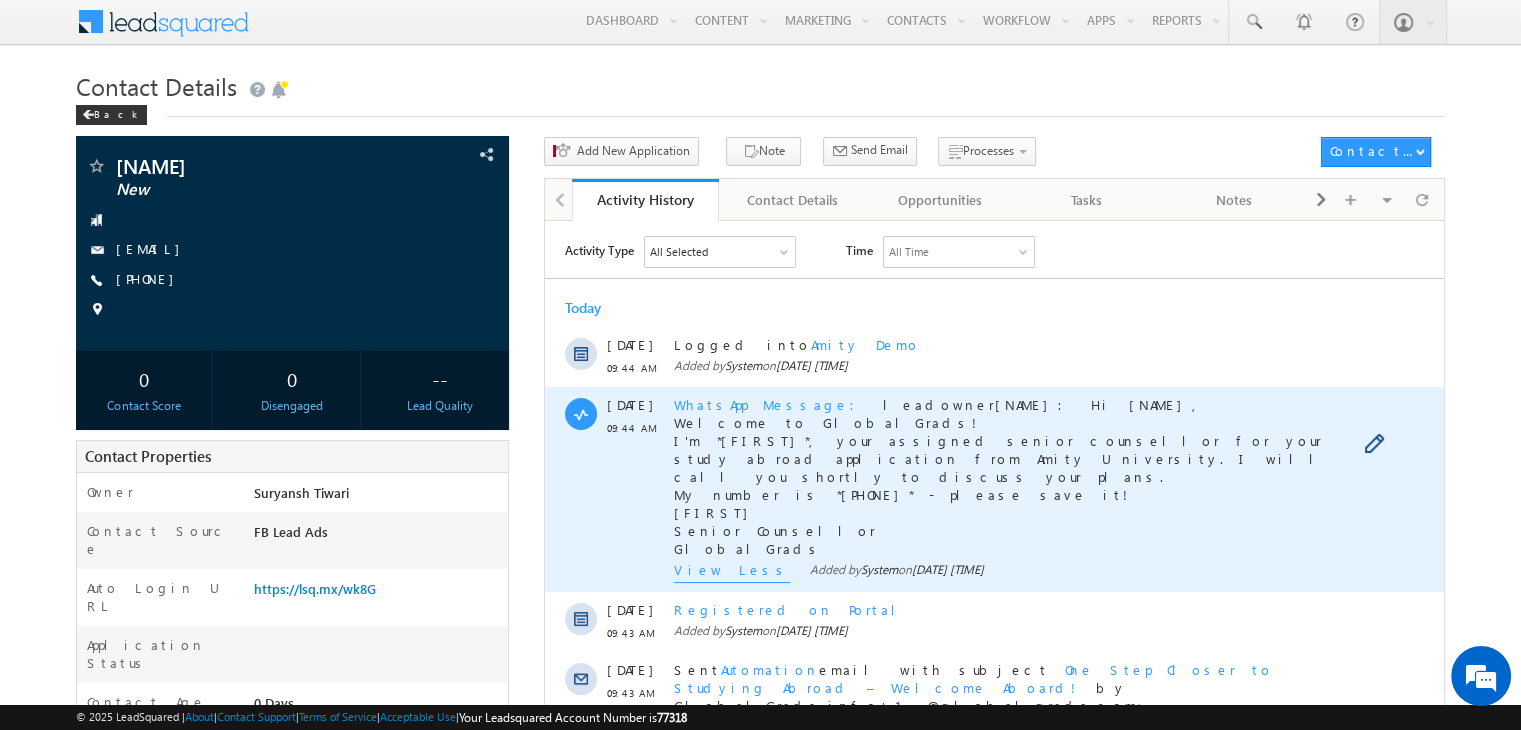 scroll, scrollTop: 0, scrollLeft: 0, axis: both 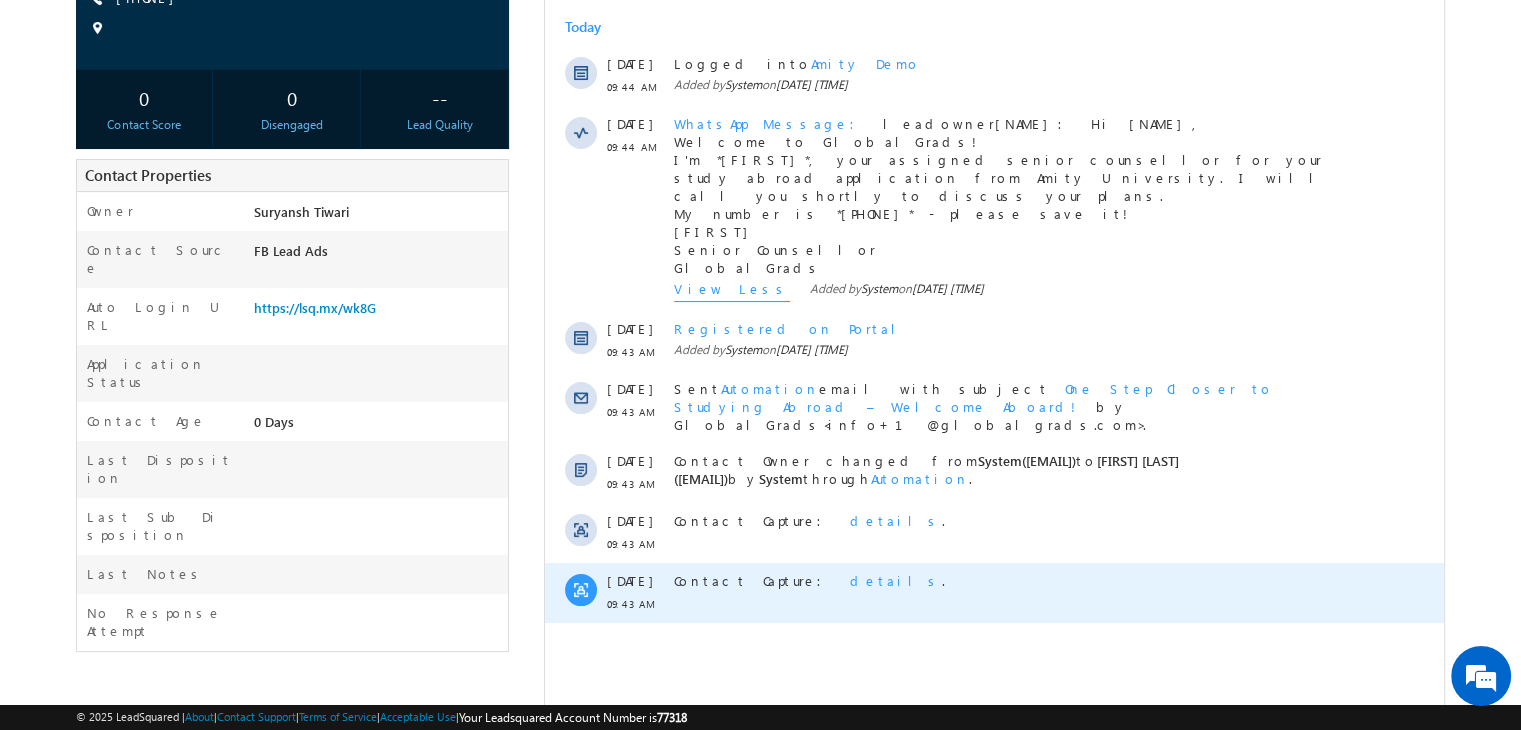 click on "details" at bounding box center [896, 580] 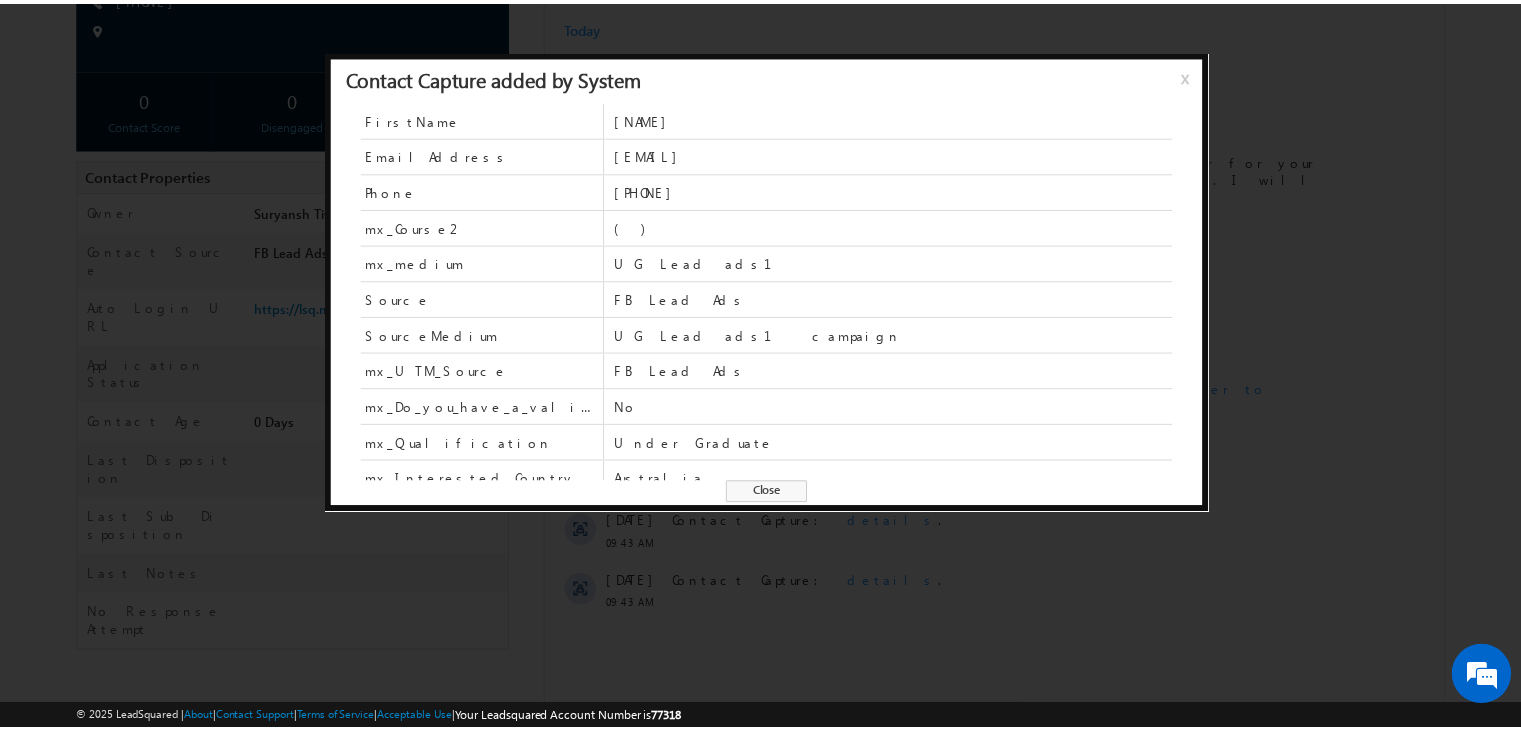 scroll, scrollTop: 192, scrollLeft: 0, axis: vertical 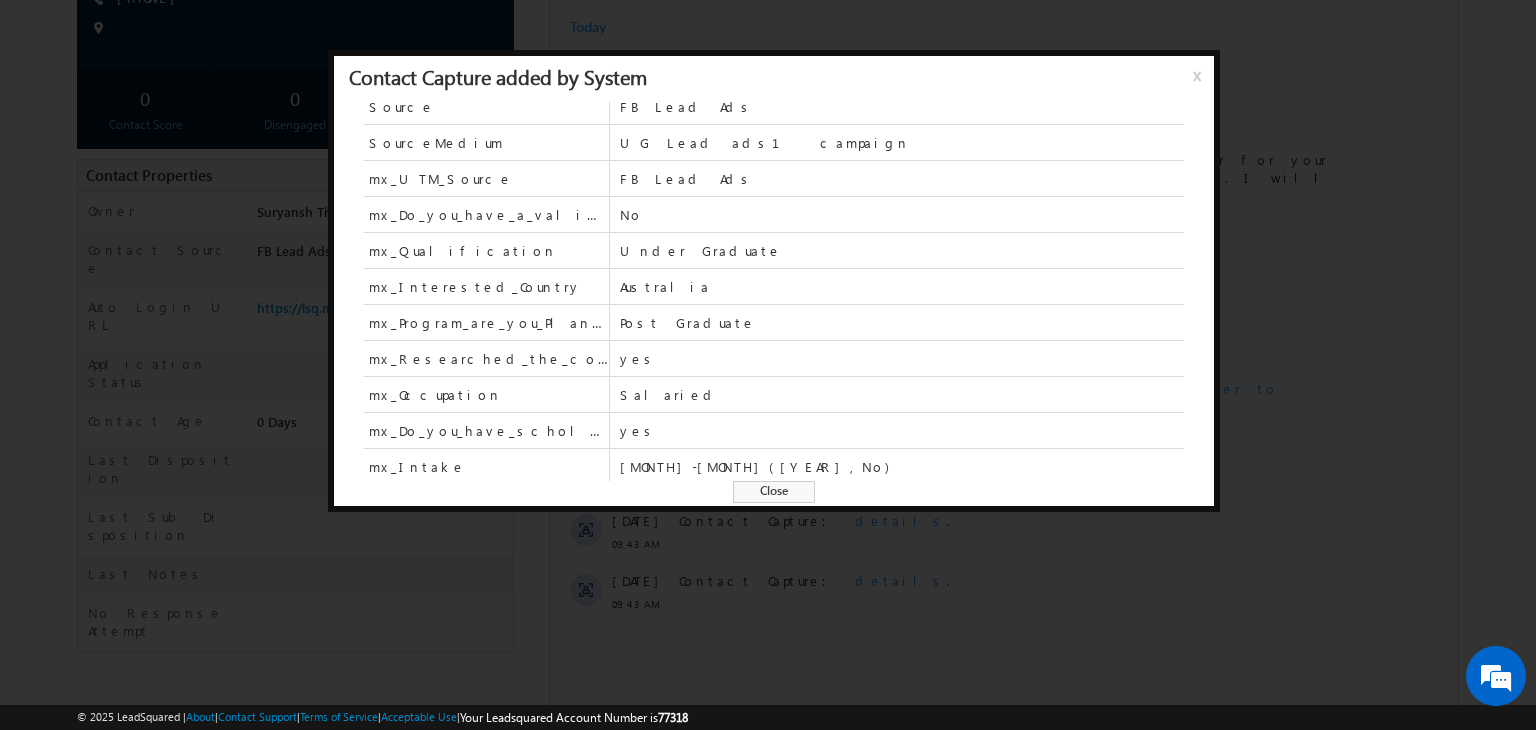 click on "Close" at bounding box center [774, 492] 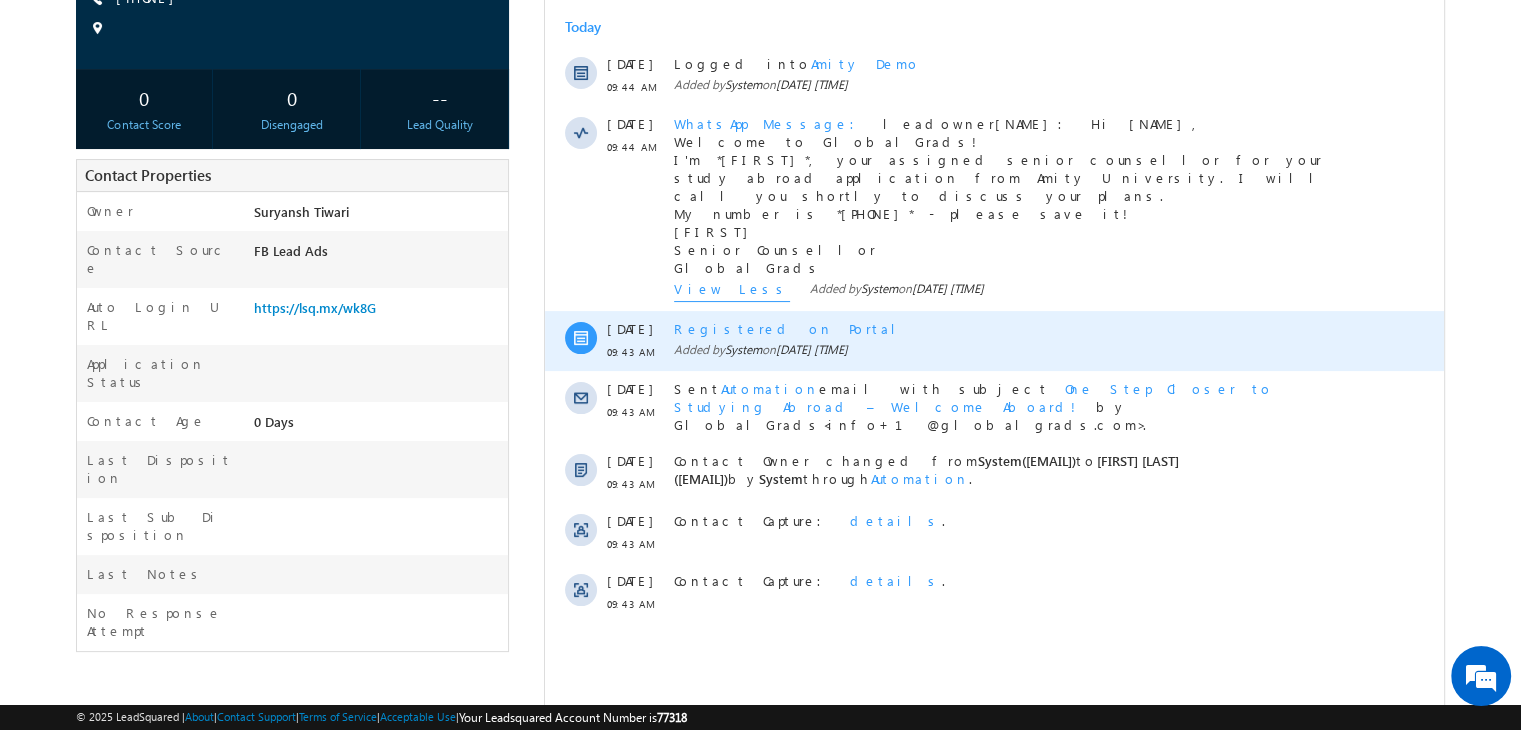 scroll, scrollTop: 0, scrollLeft: 0, axis: both 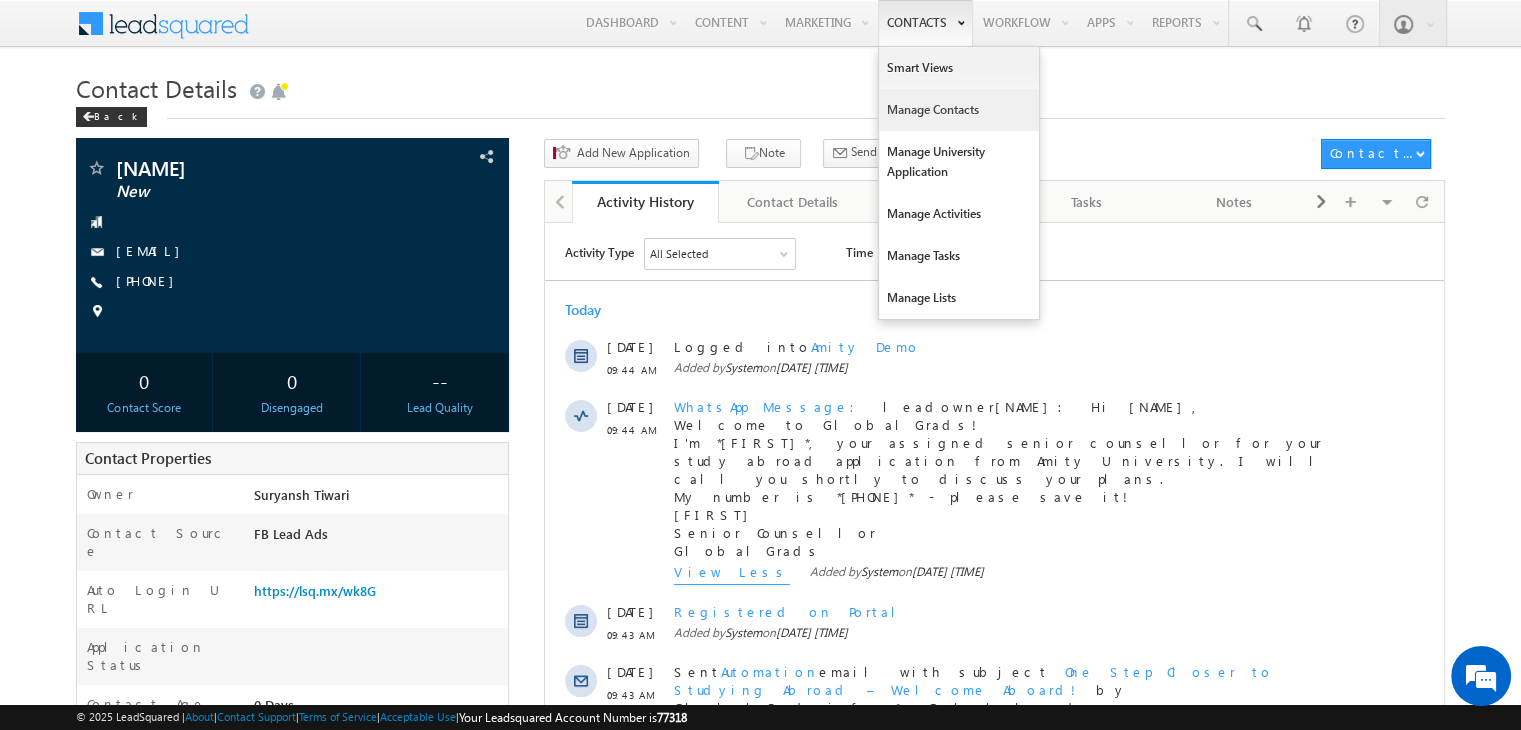 click on "Manage Contacts" at bounding box center [959, 110] 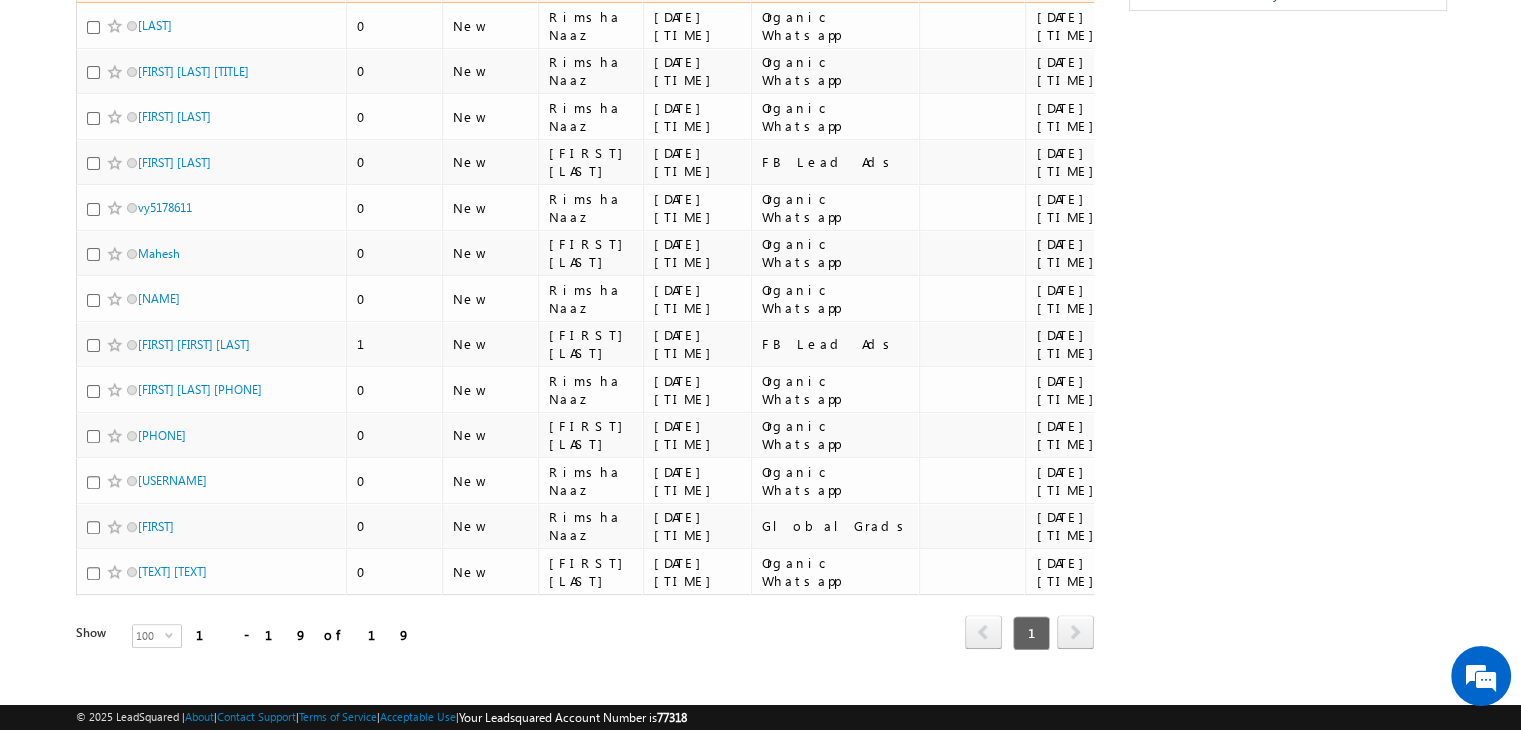 scroll, scrollTop: 548, scrollLeft: 0, axis: vertical 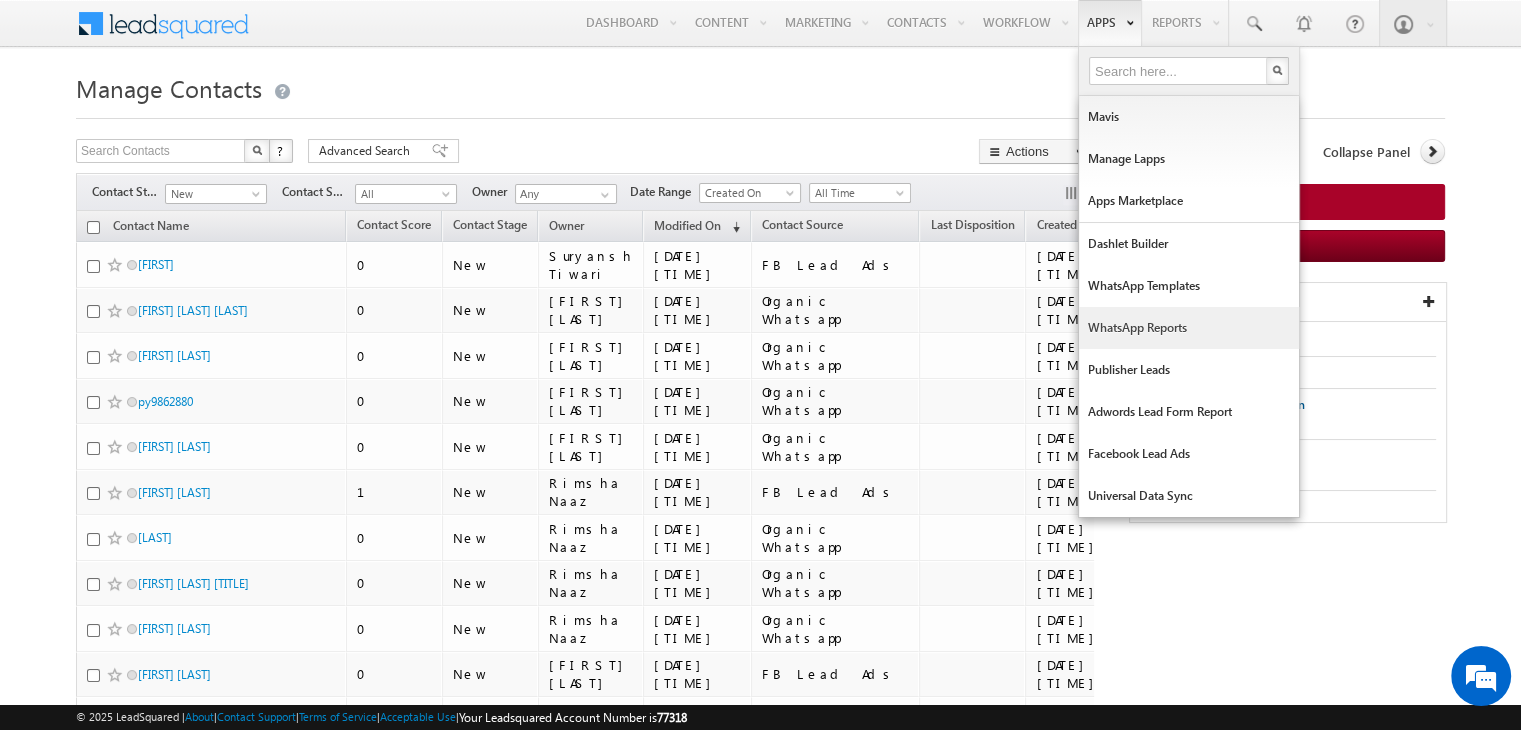 click on "WhatsApp Reports" at bounding box center [1189, 328] 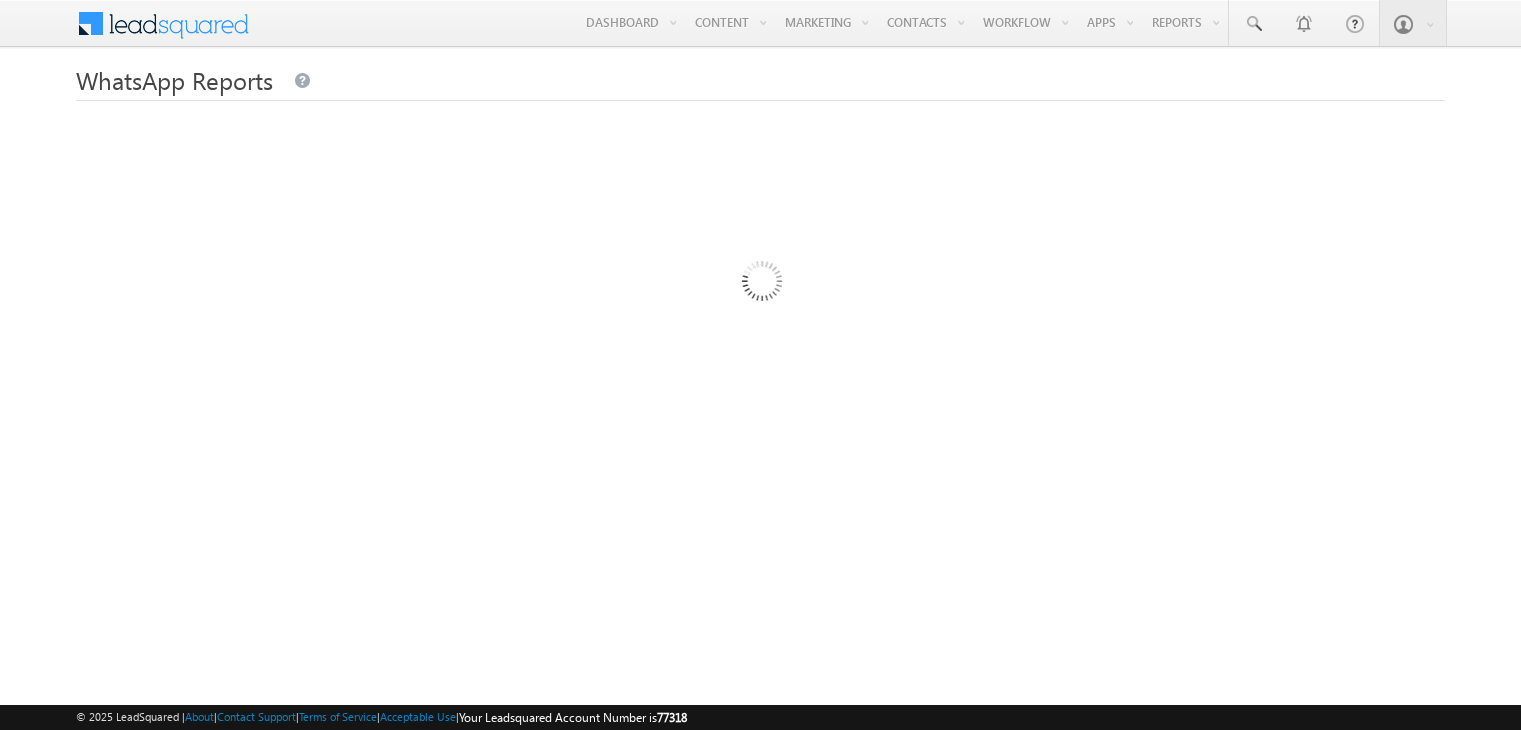 scroll, scrollTop: 0, scrollLeft: 0, axis: both 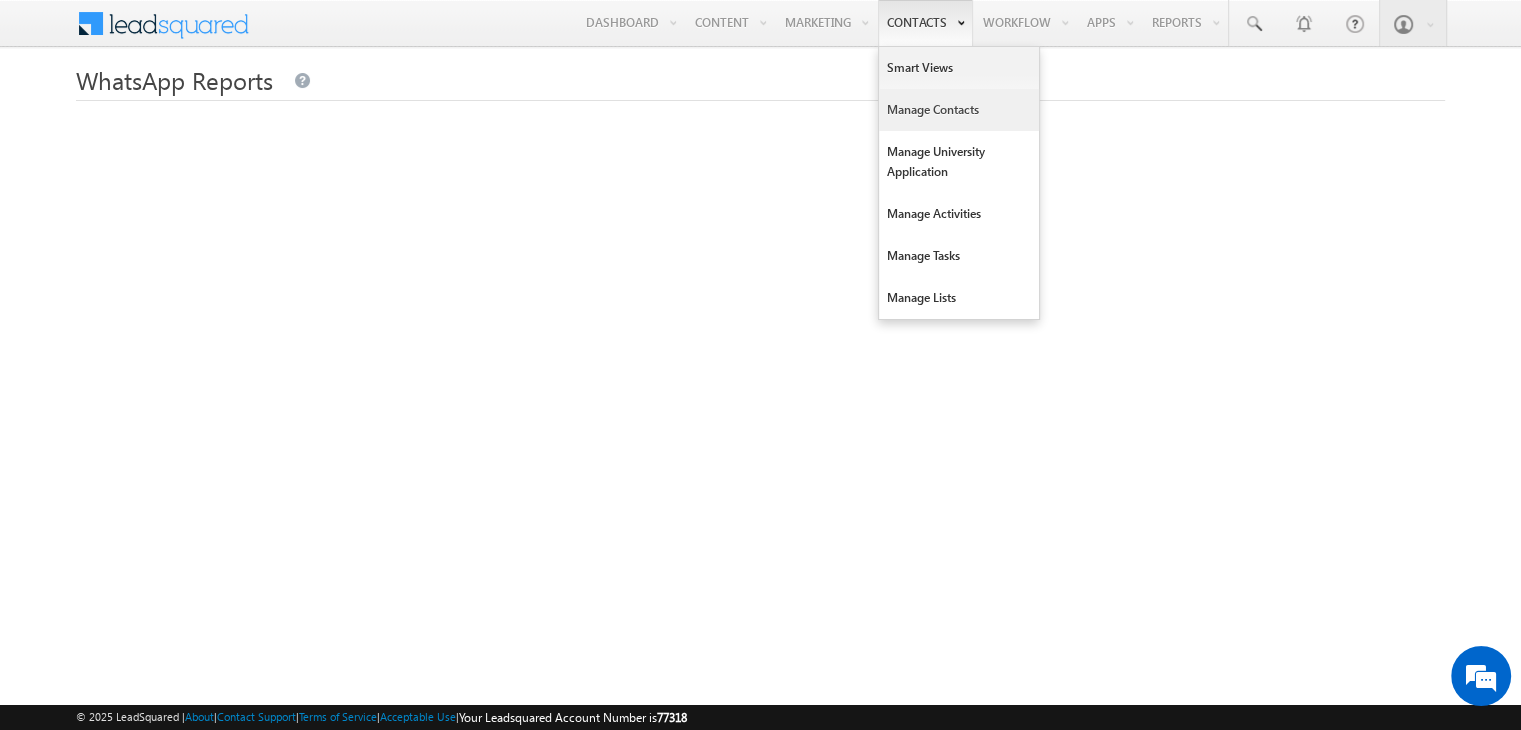 click on "Manage Contacts" at bounding box center (959, 110) 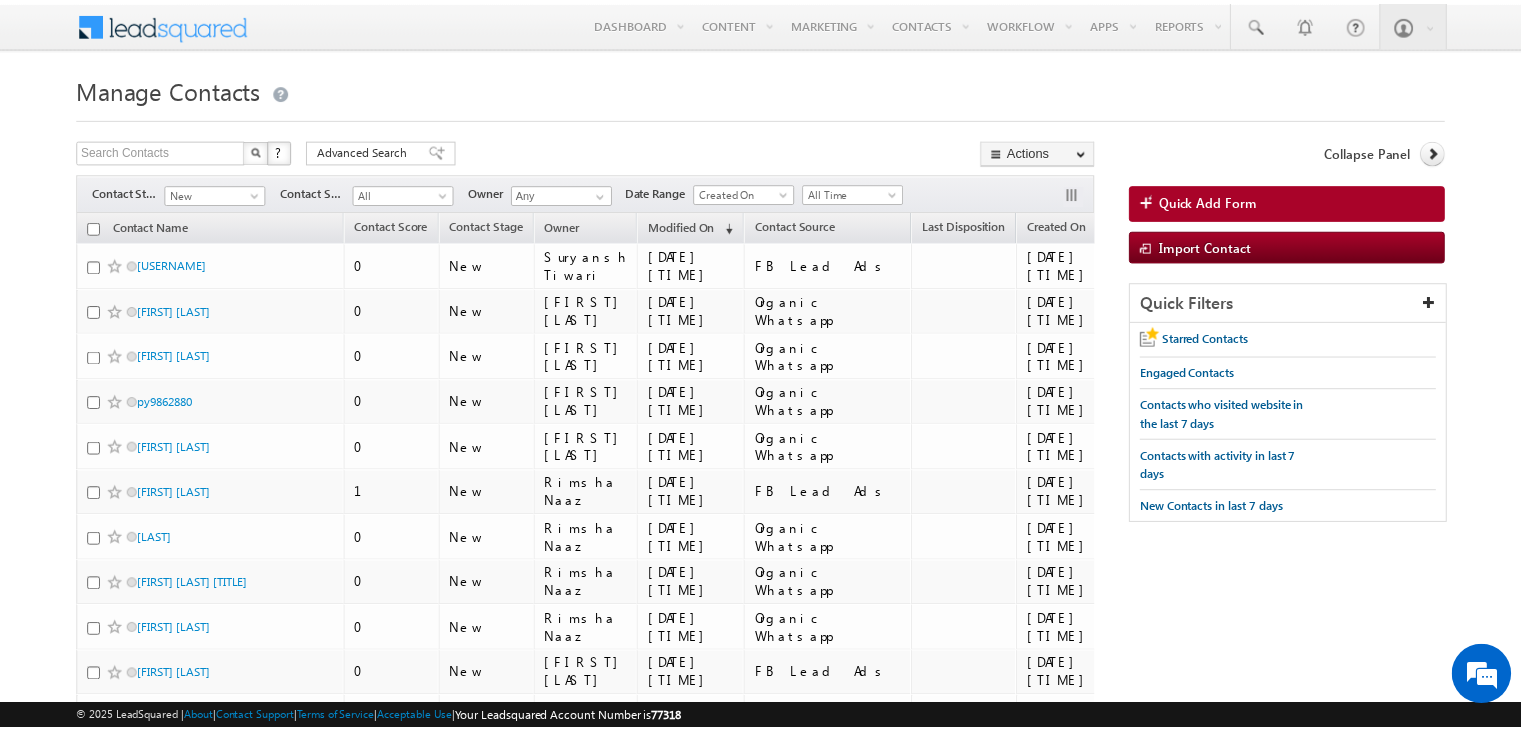 scroll, scrollTop: 0, scrollLeft: 0, axis: both 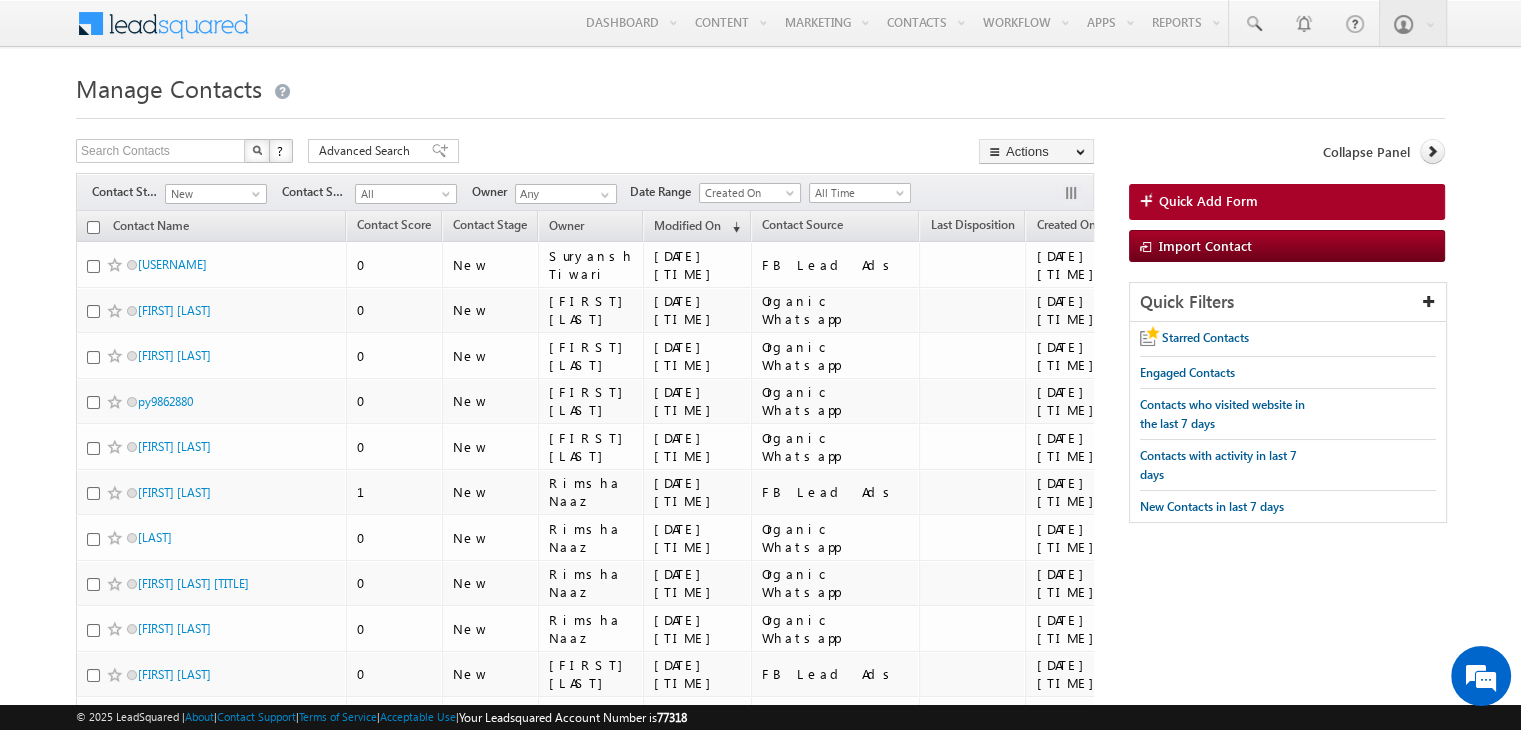 click at bounding box center (760, 112) 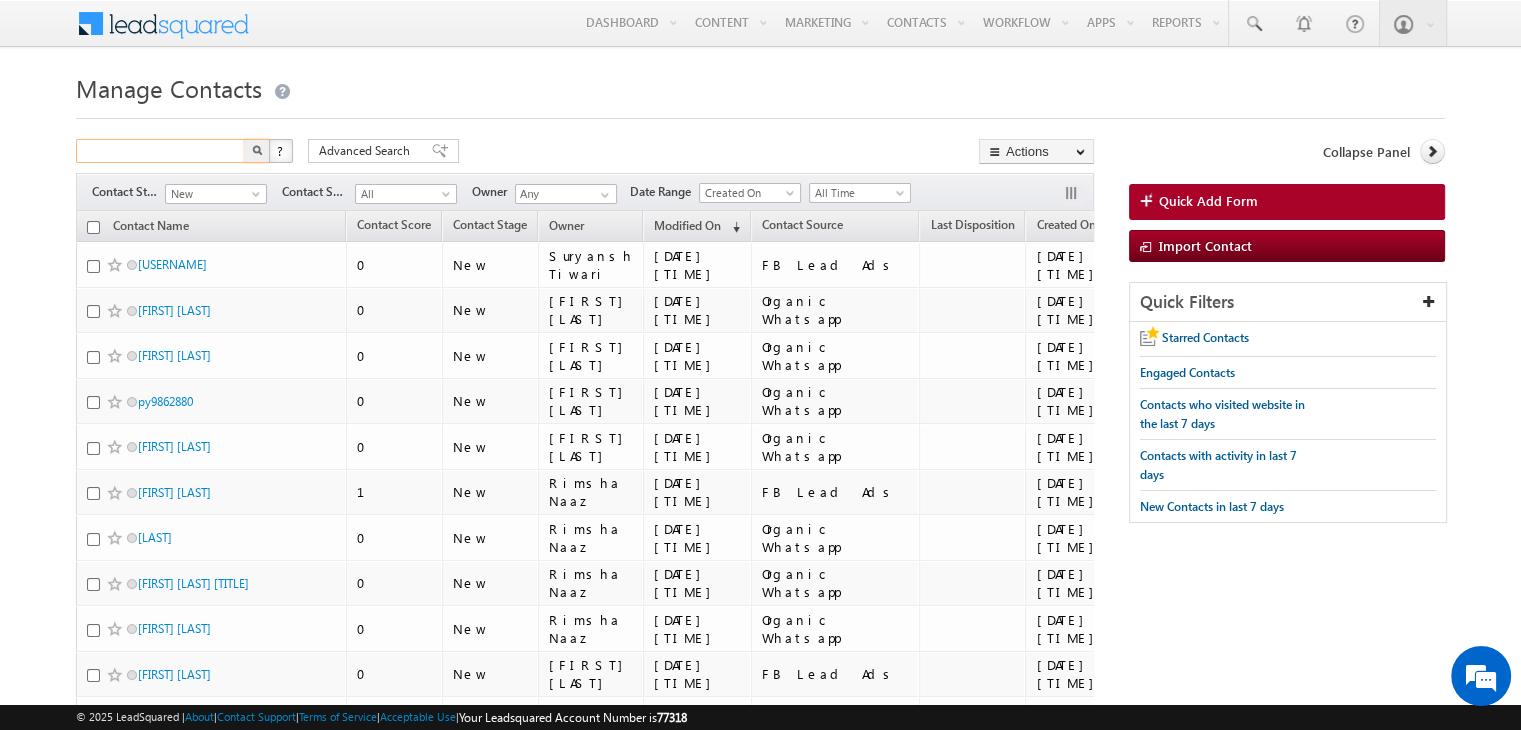 click at bounding box center [161, 151] 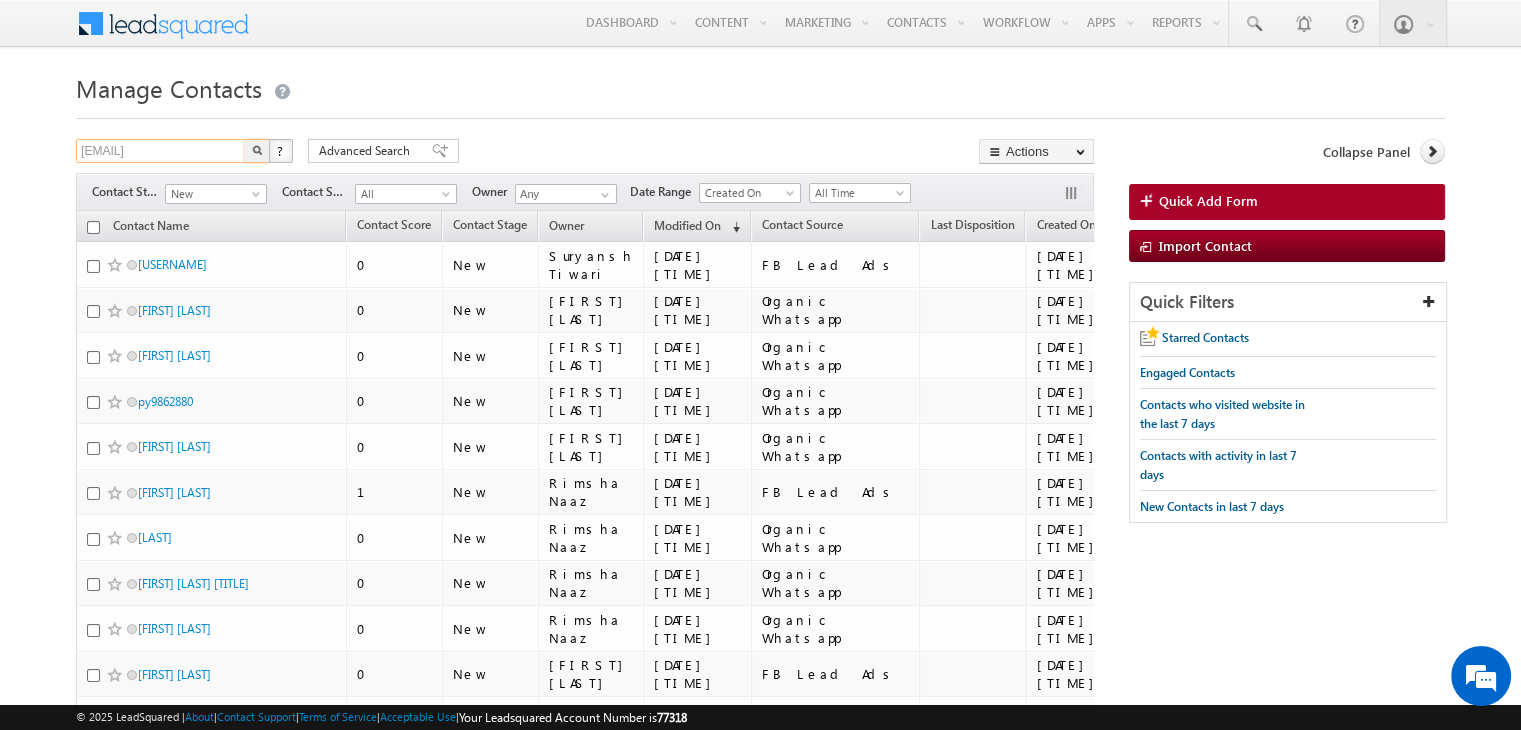 scroll, scrollTop: 0, scrollLeft: 26, axis: horizontal 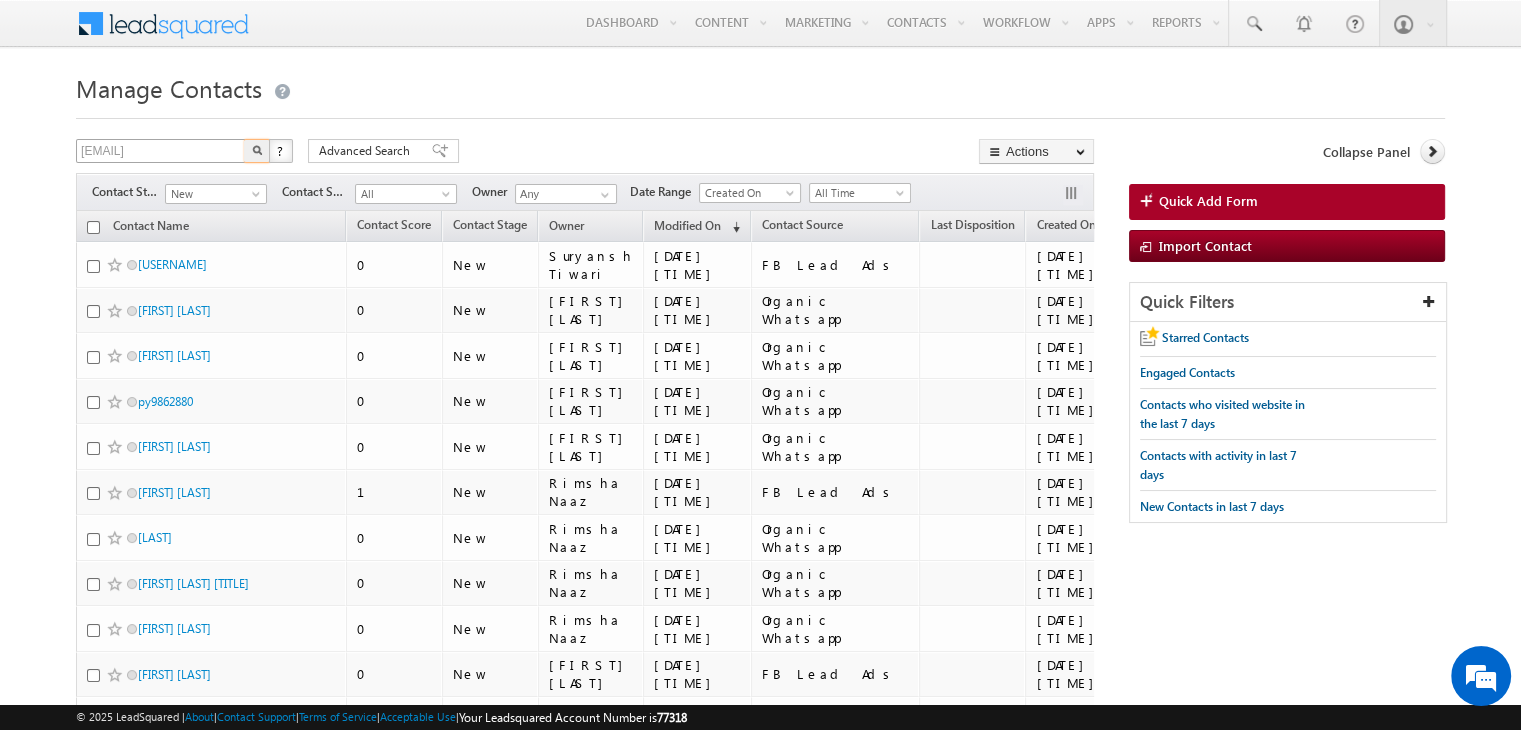 click at bounding box center [257, 151] 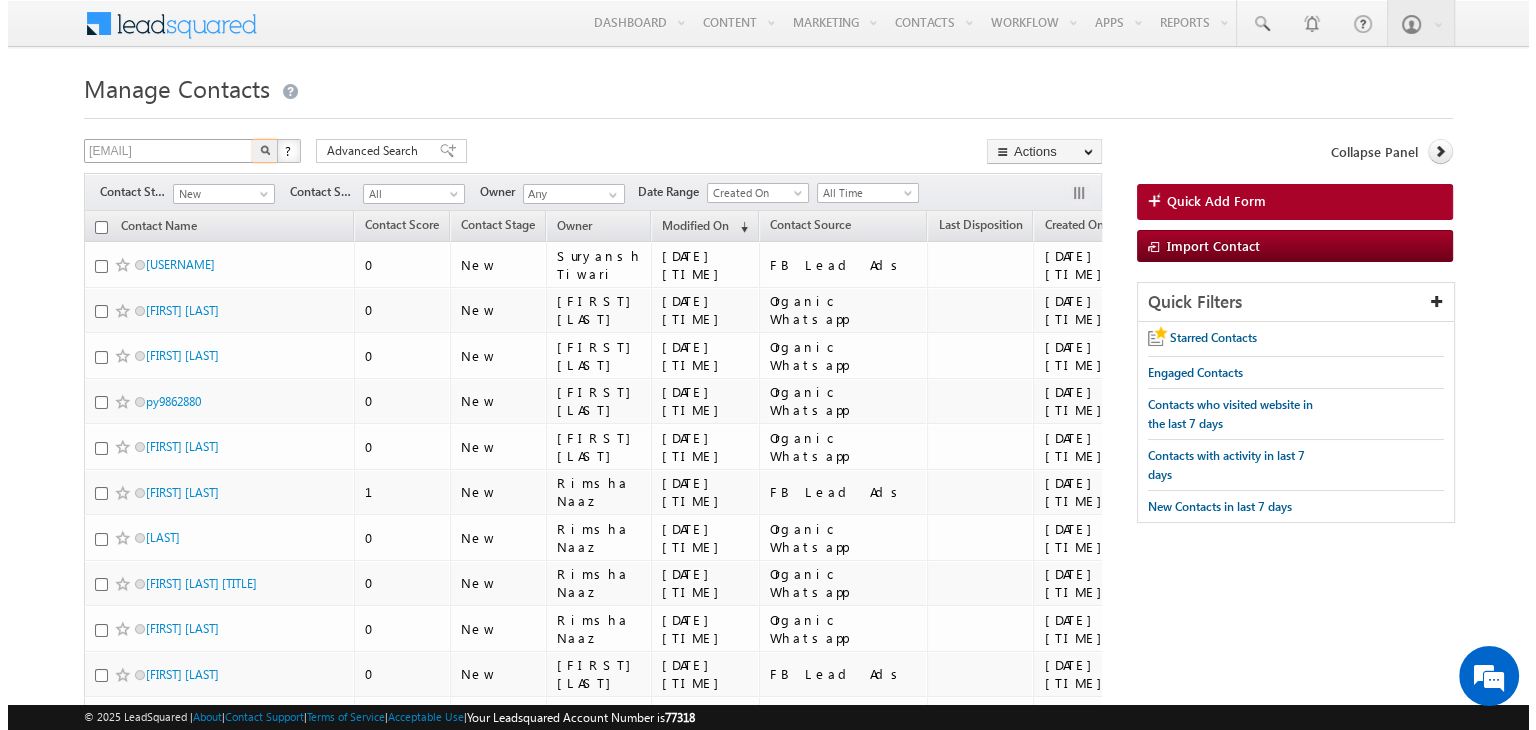scroll, scrollTop: 0, scrollLeft: 0, axis: both 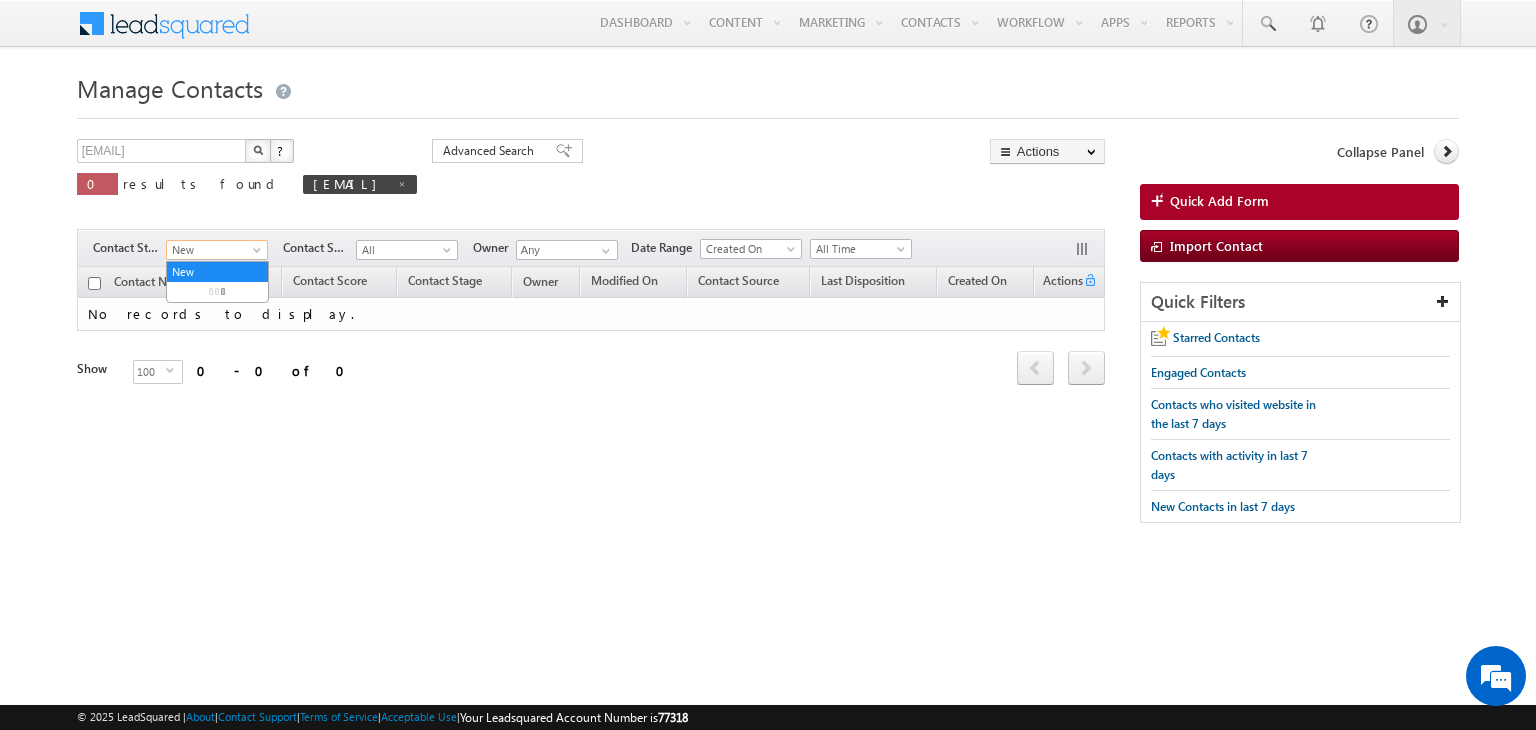 click on "New" at bounding box center [214, 250] 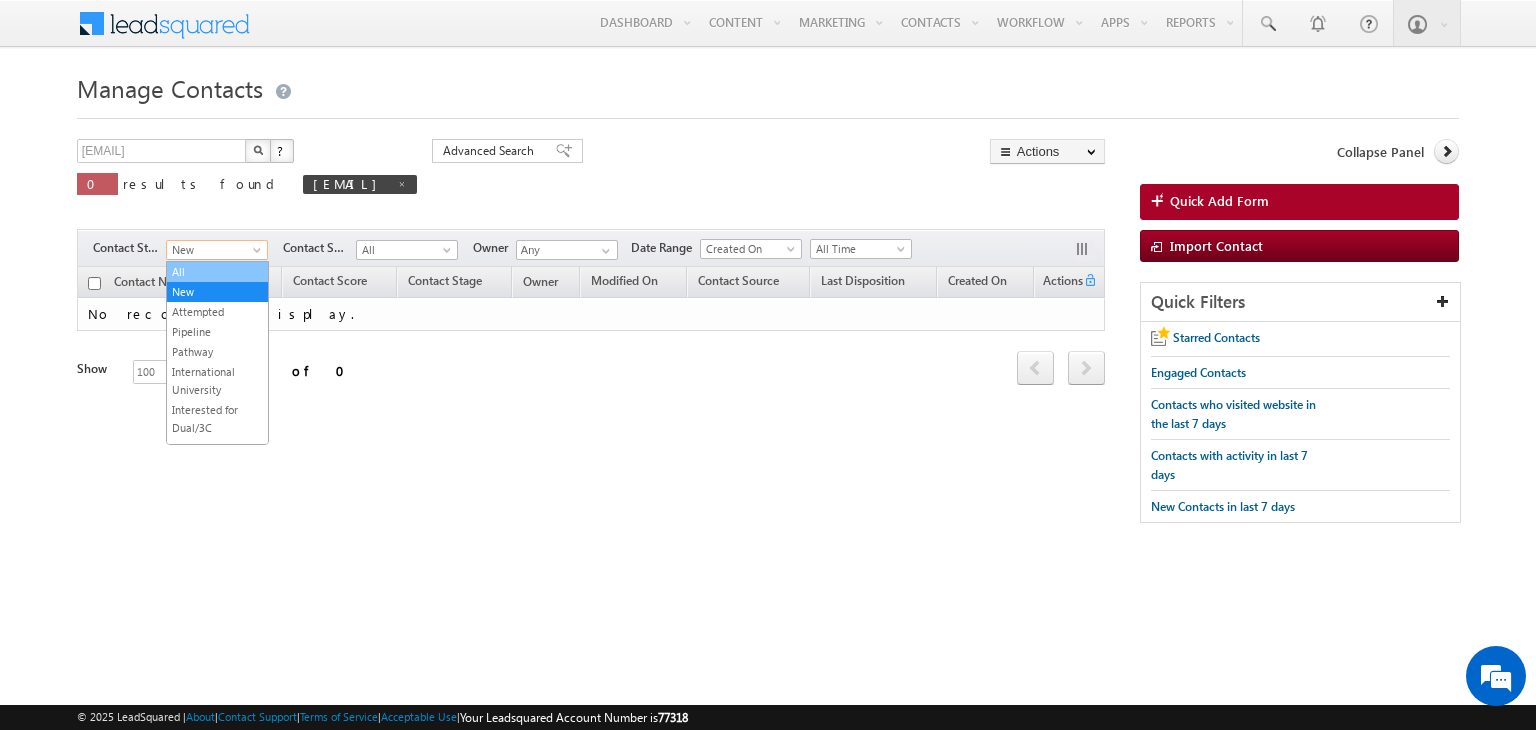 click on "All" at bounding box center (217, 272) 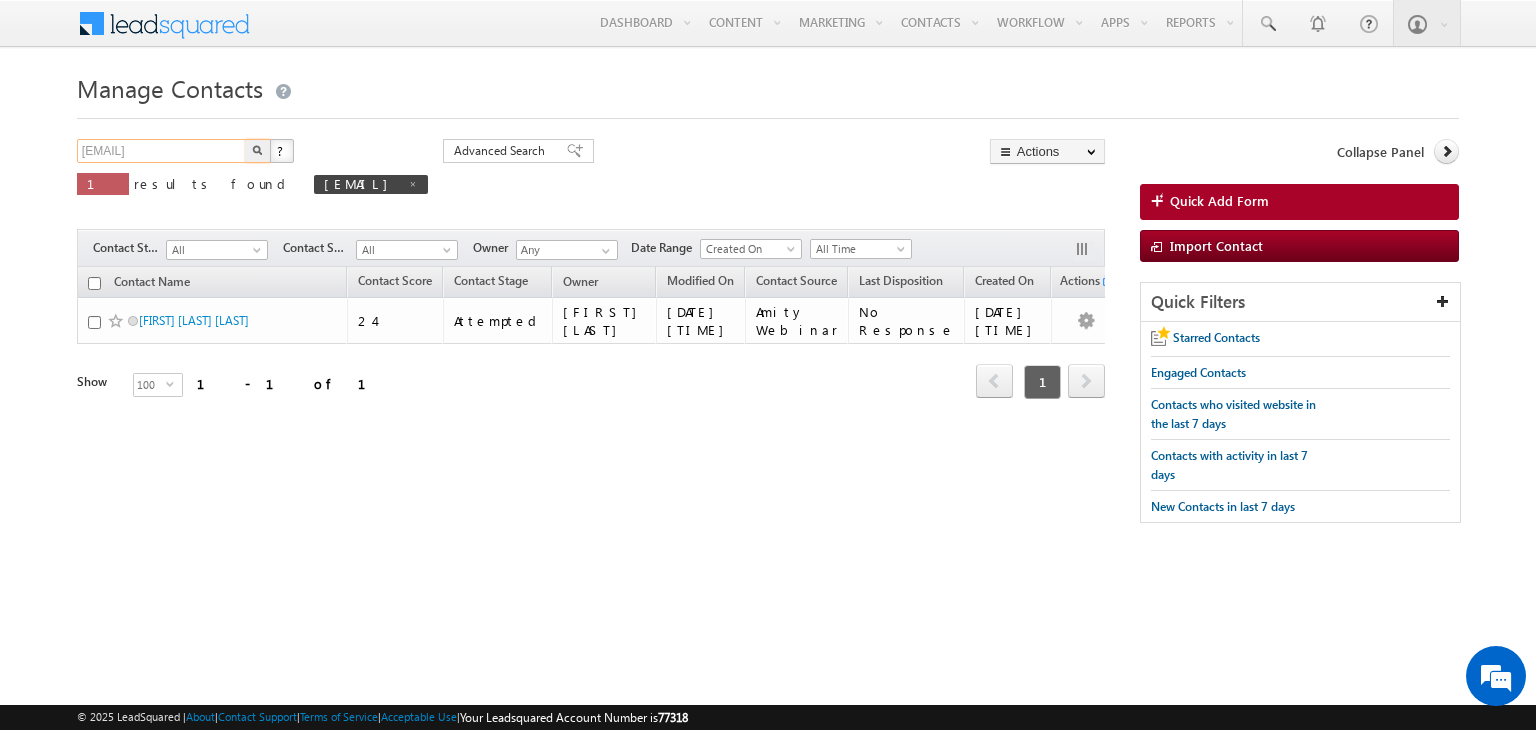 click on "abhyudai.gahlot1@s.amity.edu" at bounding box center [162, 151] 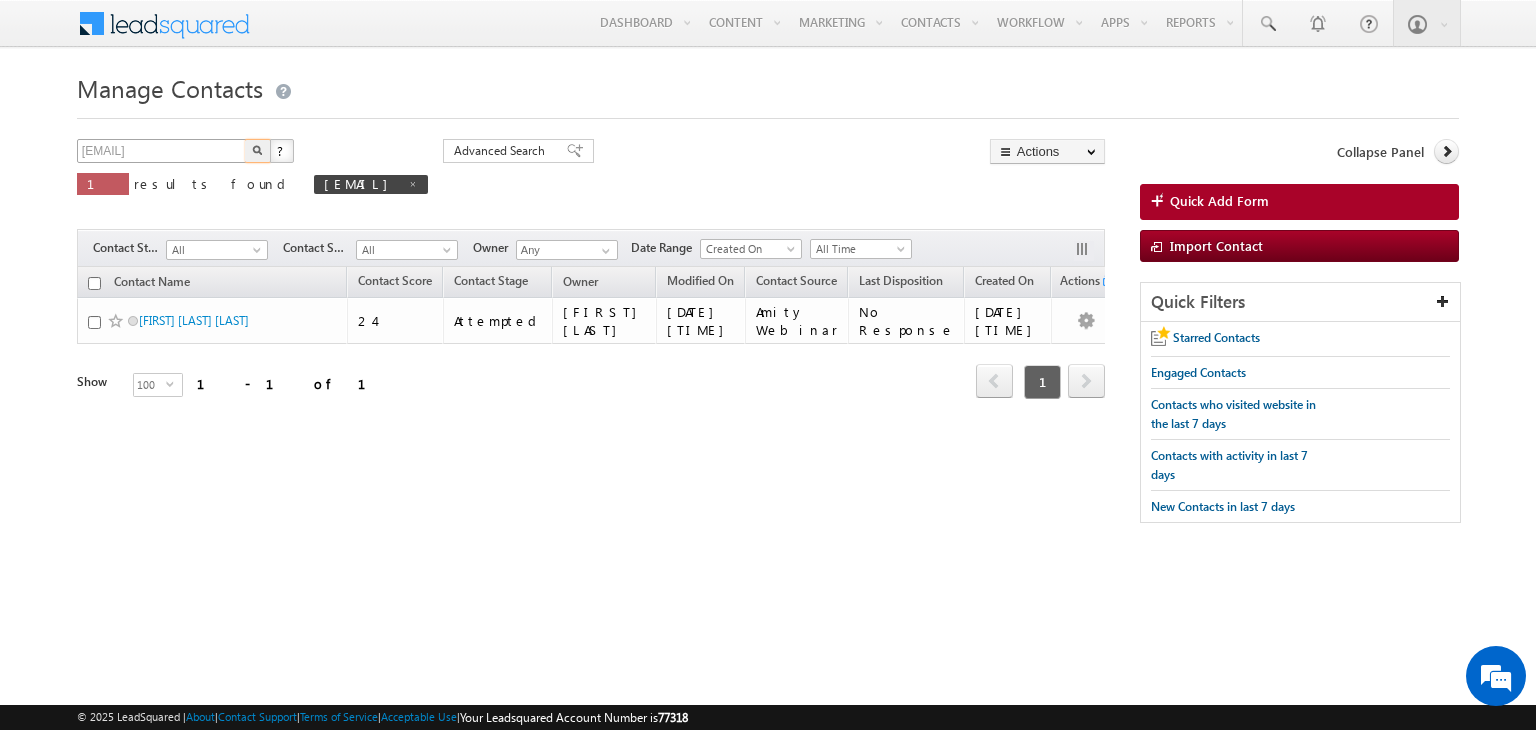 click at bounding box center (258, 151) 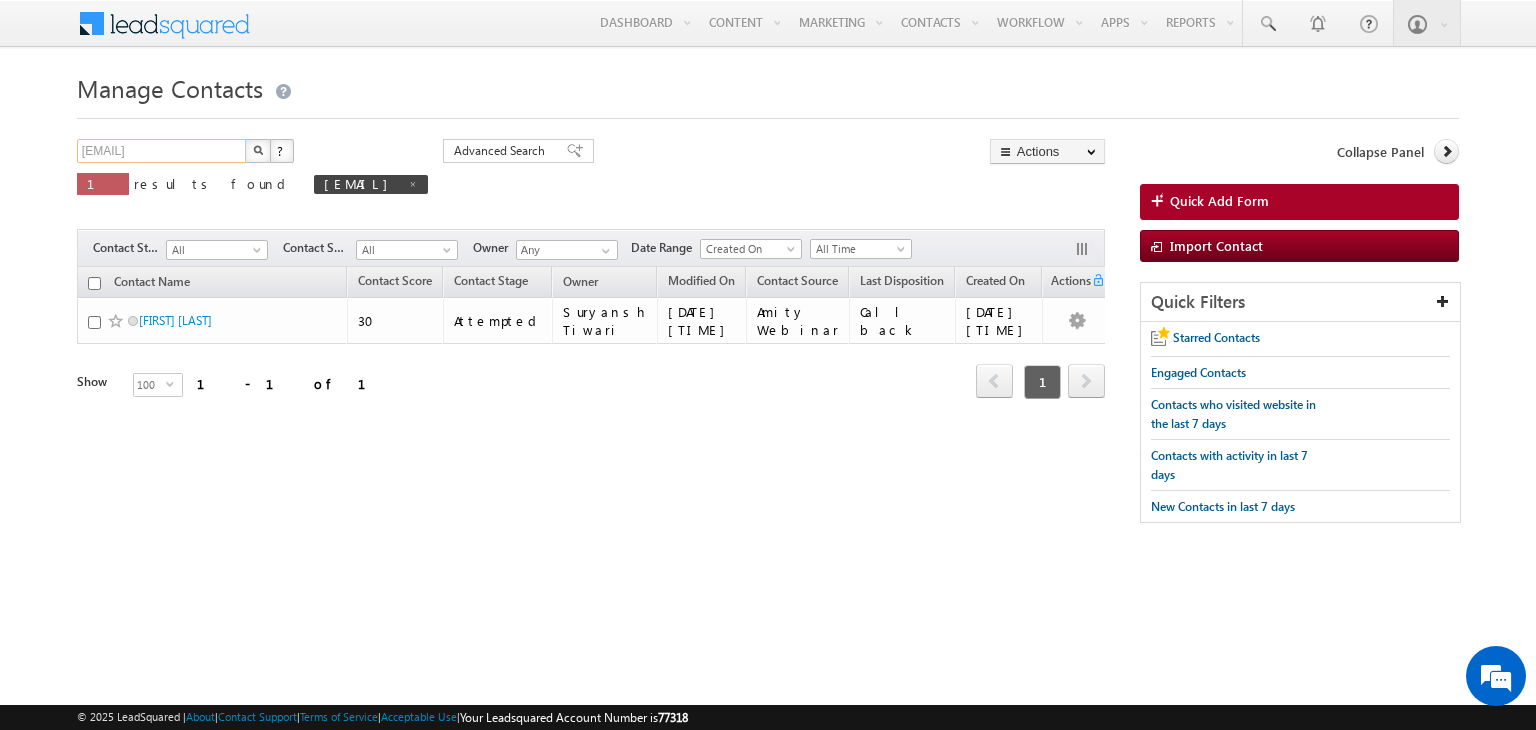 click on "aditiagrawal226@gmail.com" at bounding box center (162, 151) 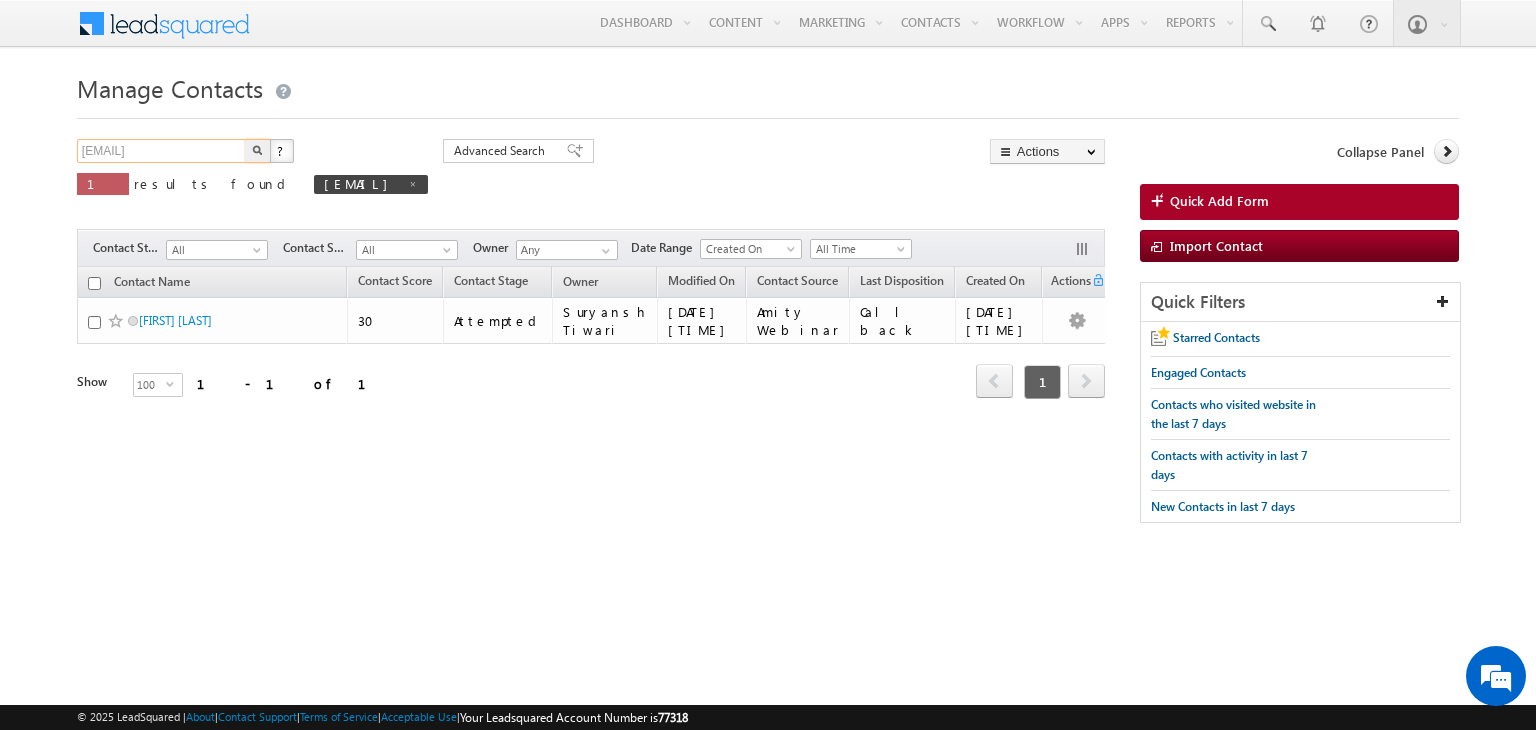 click on "aditiagrawal226@gmail.com" at bounding box center (162, 151) 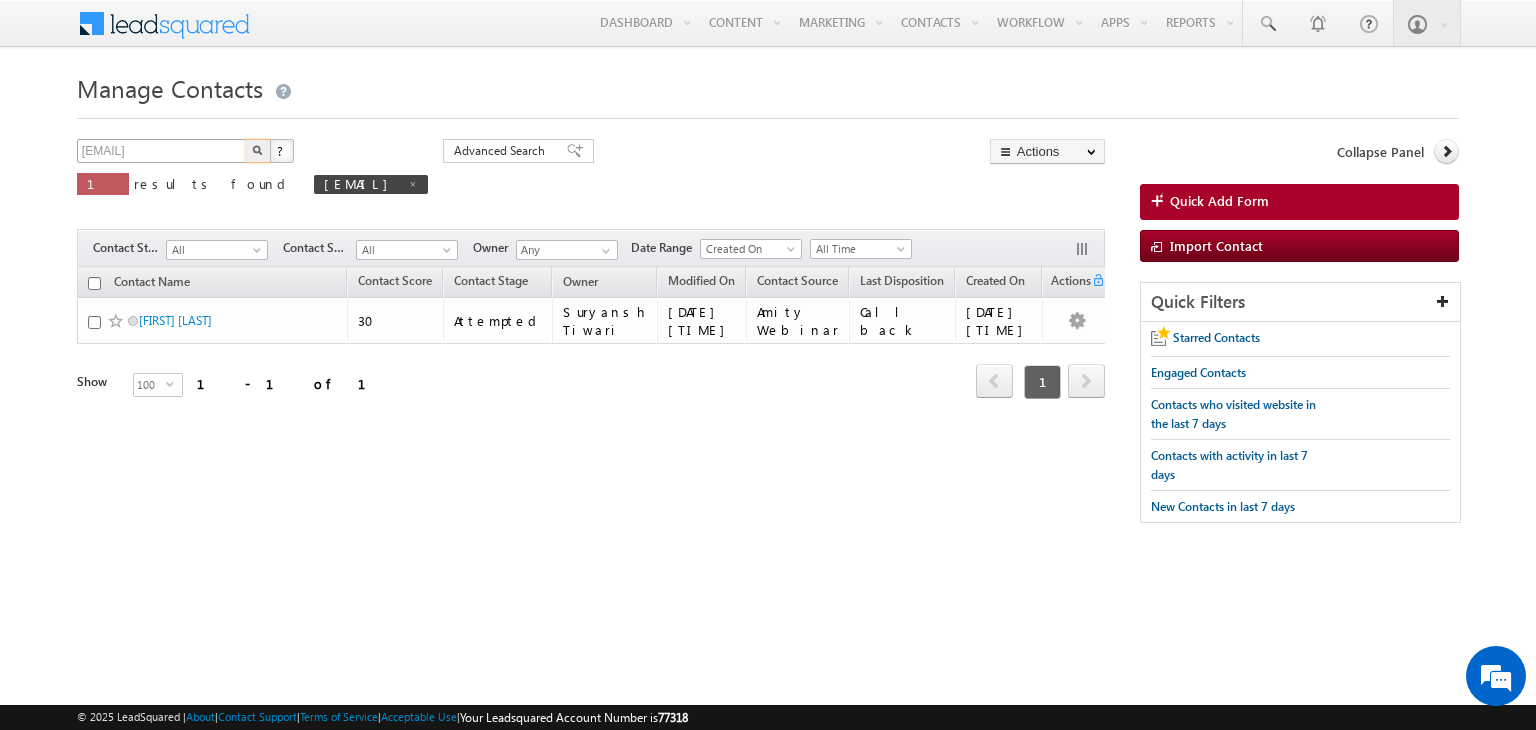 click at bounding box center [258, 151] 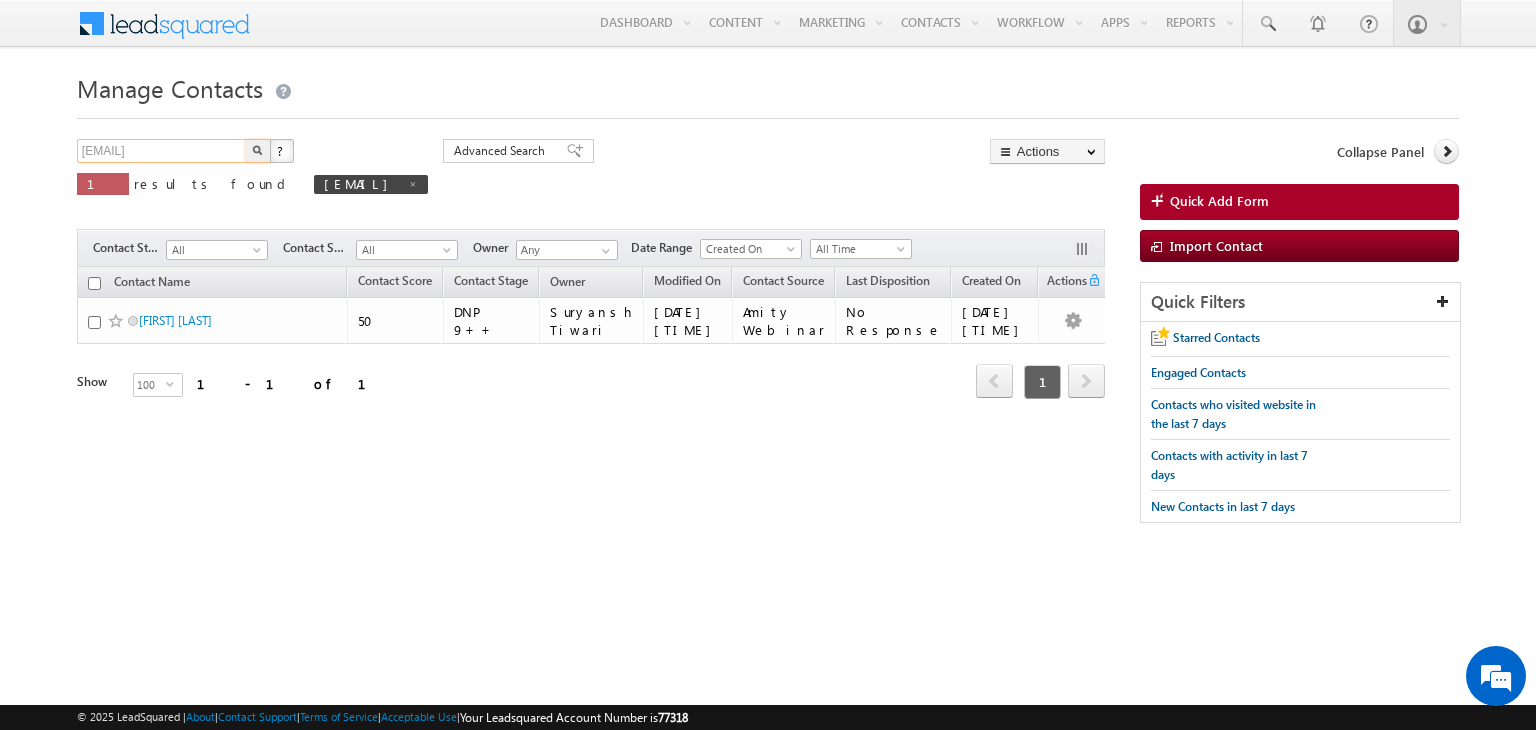click on "adityasinharoy2@gmail.com" at bounding box center [162, 151] 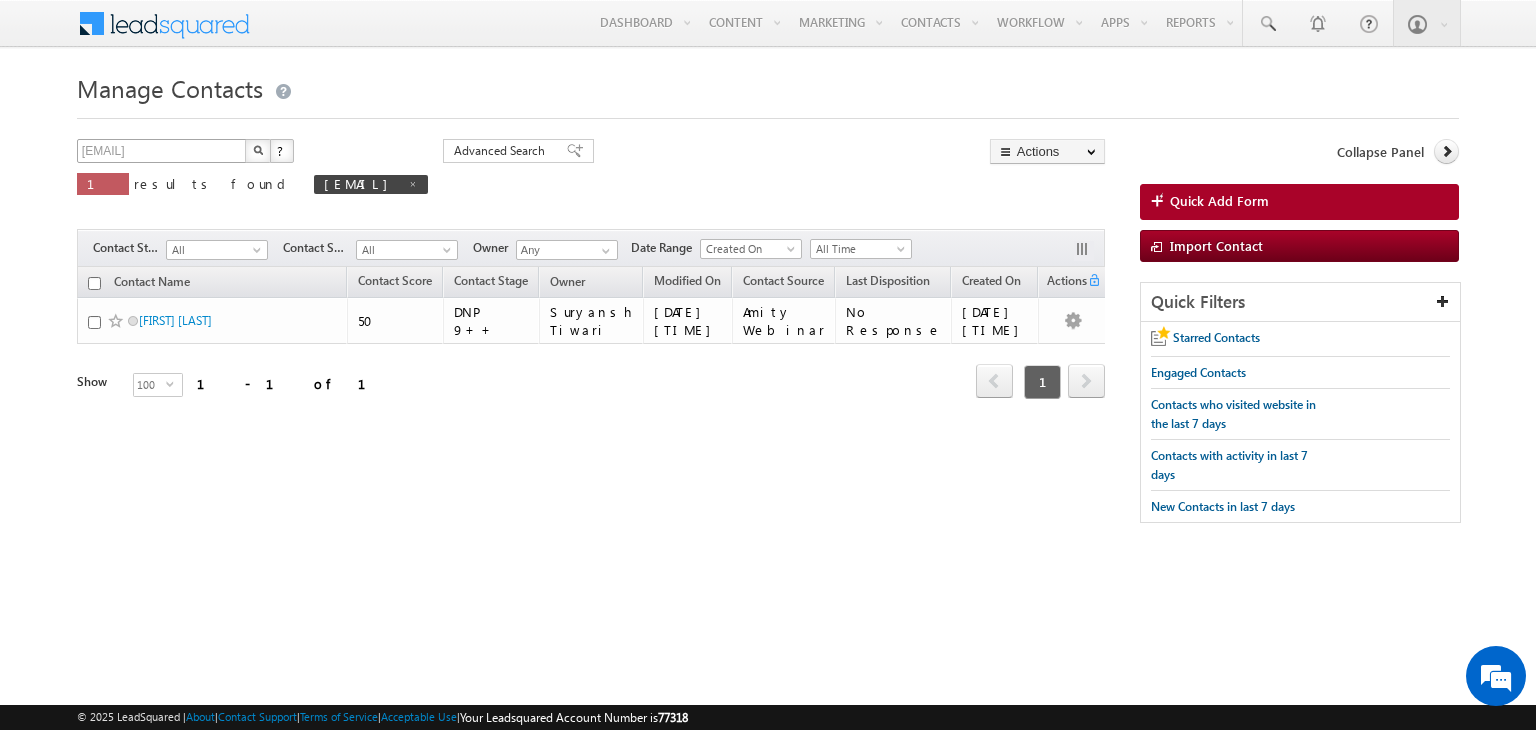 click at bounding box center [258, 151] 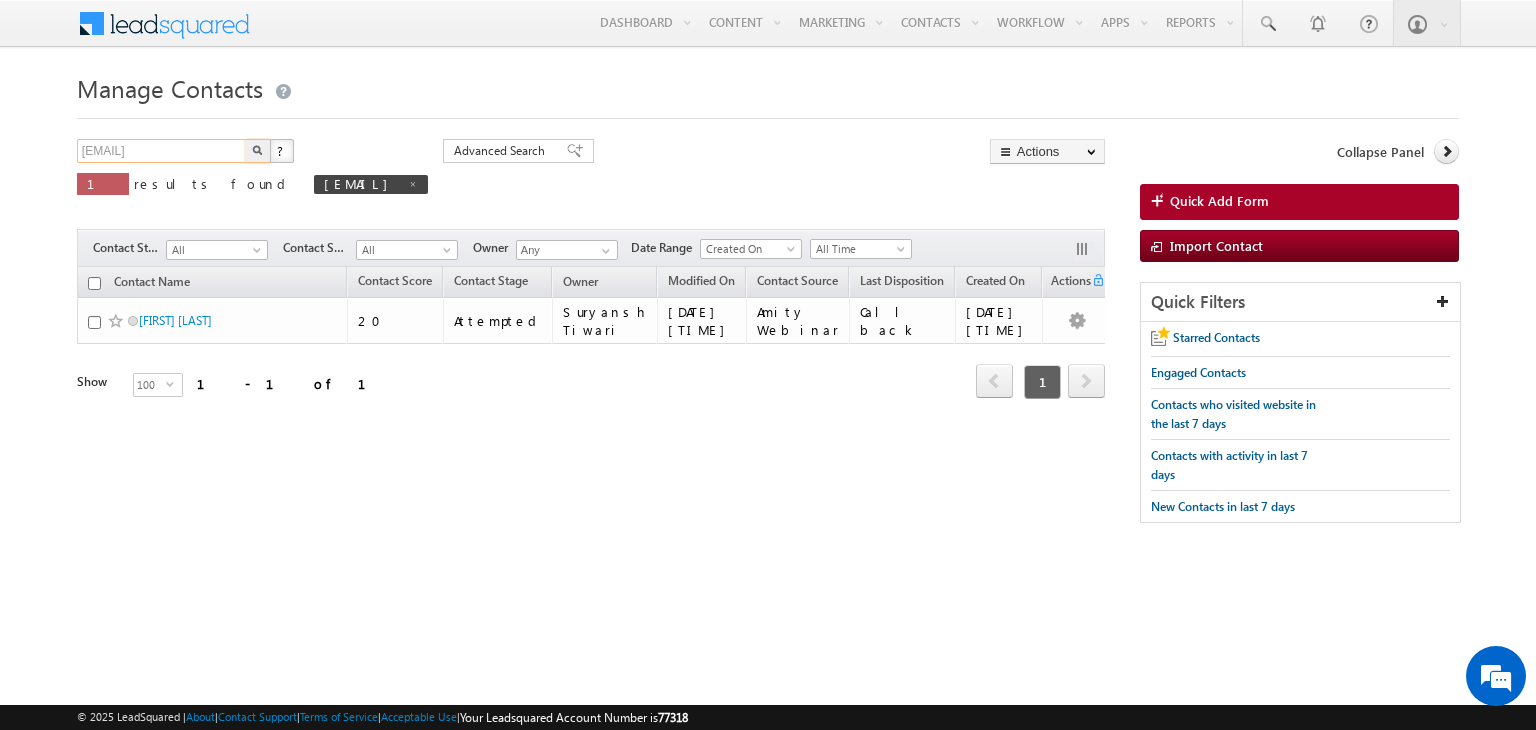 click on "akritilodha@gmail.com" at bounding box center (162, 151) 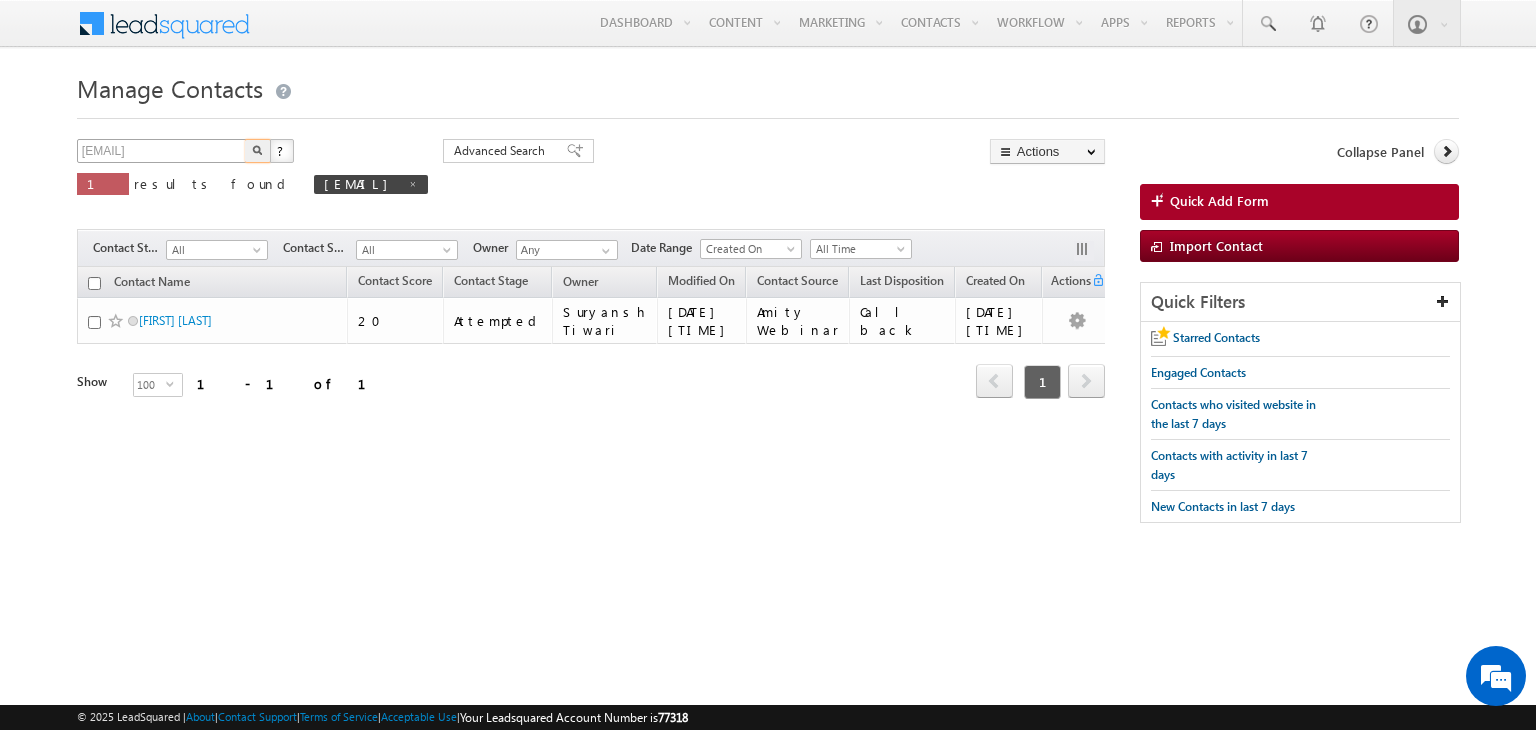 click at bounding box center [258, 151] 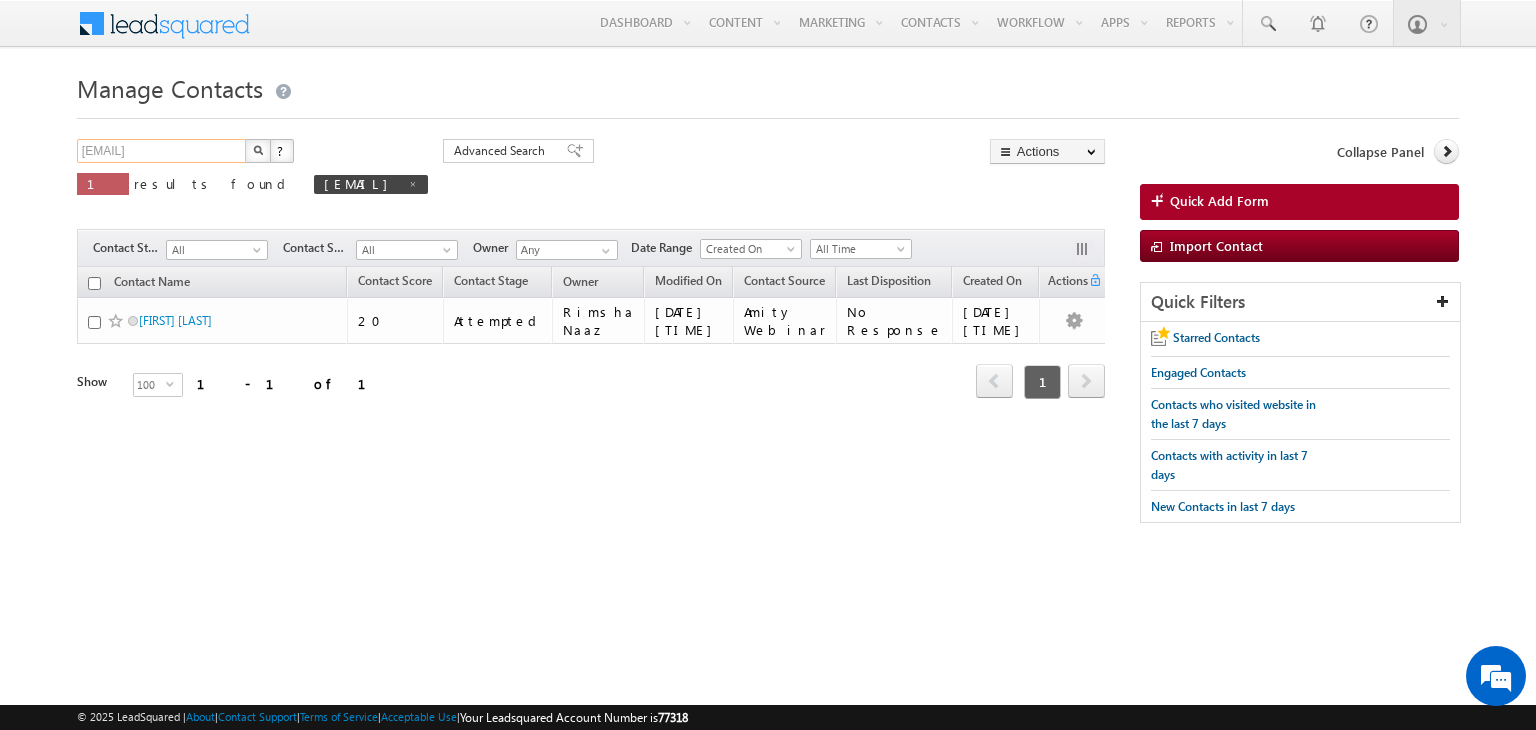 click on "aneesh741g@gmail.com" at bounding box center [162, 151] 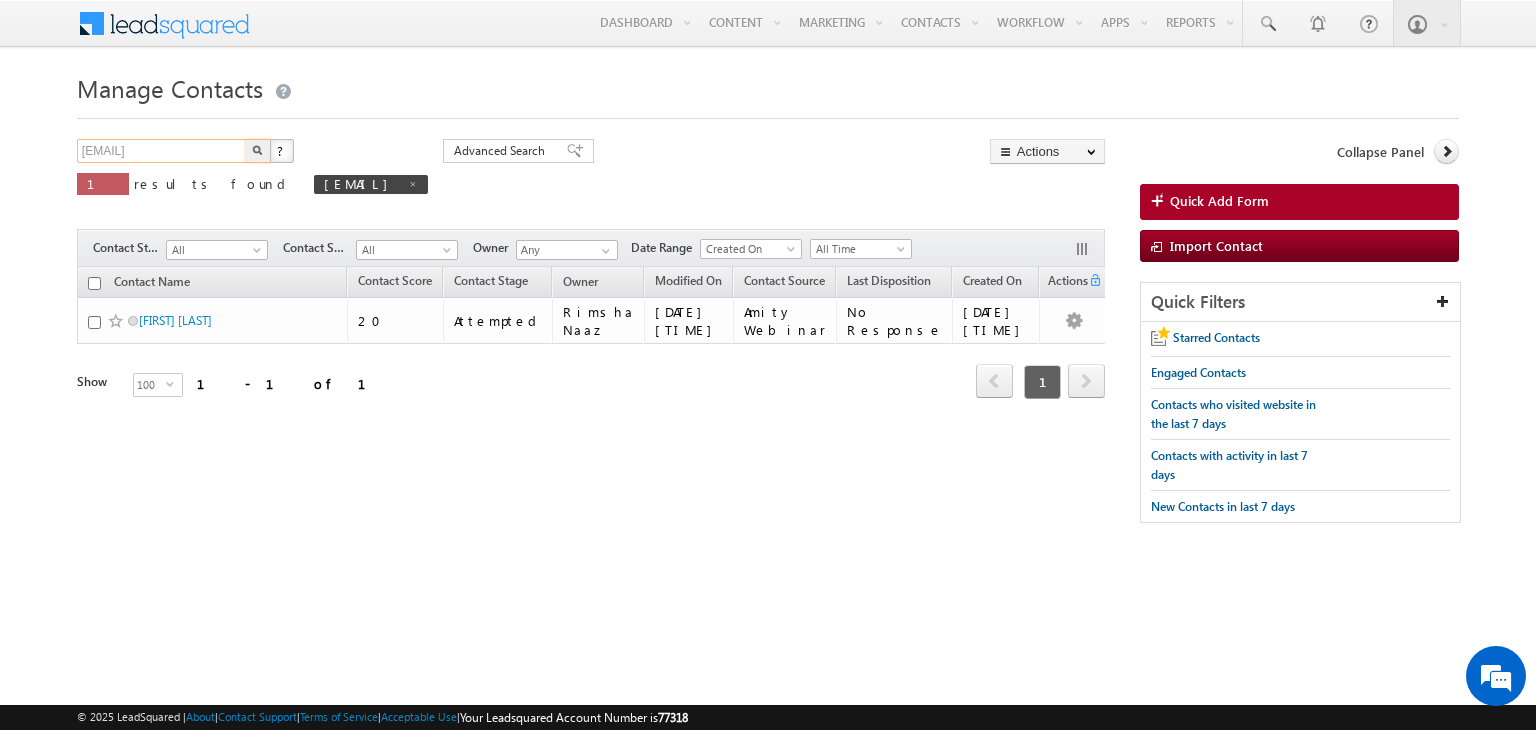 click on "aneesh741g@gmail.com" at bounding box center [162, 151] 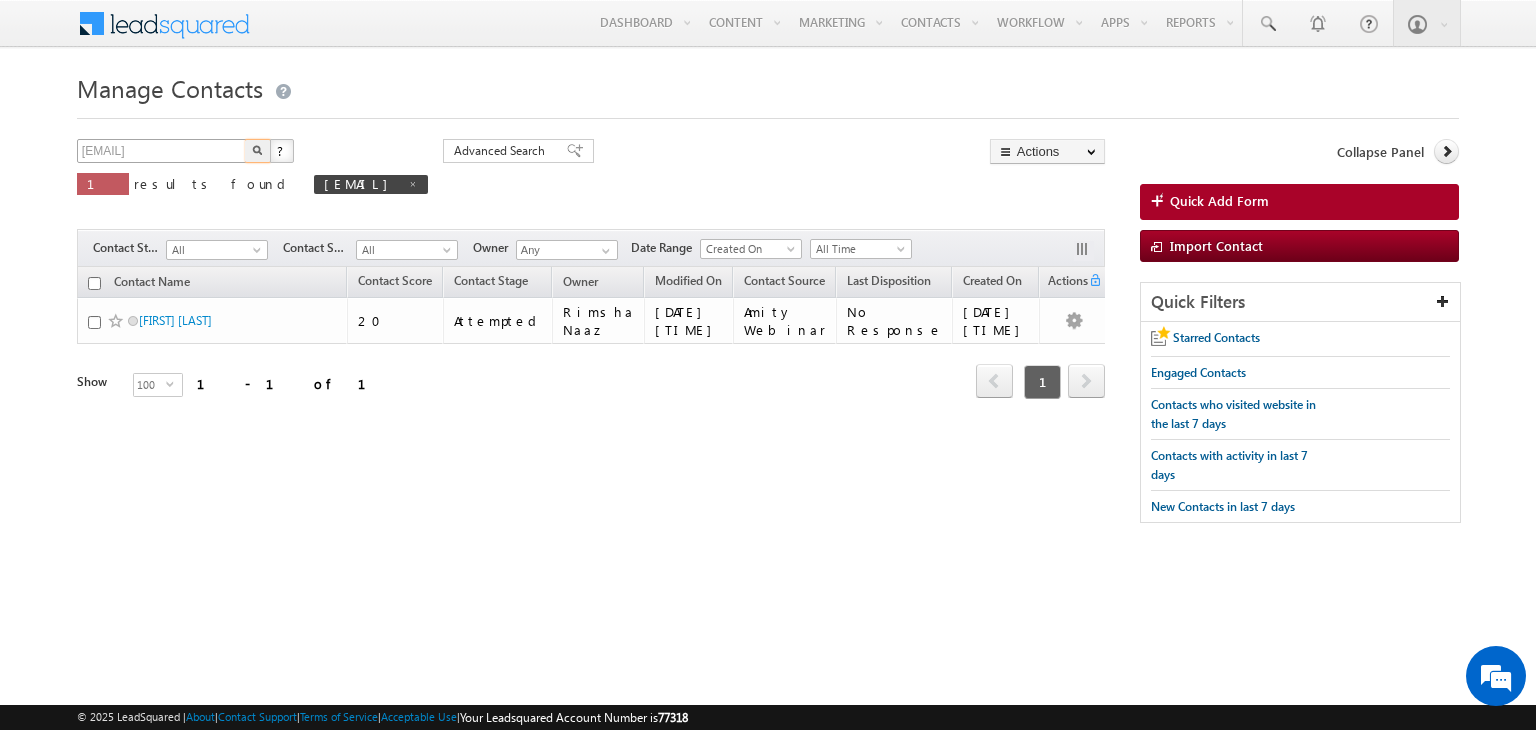 click at bounding box center (258, 151) 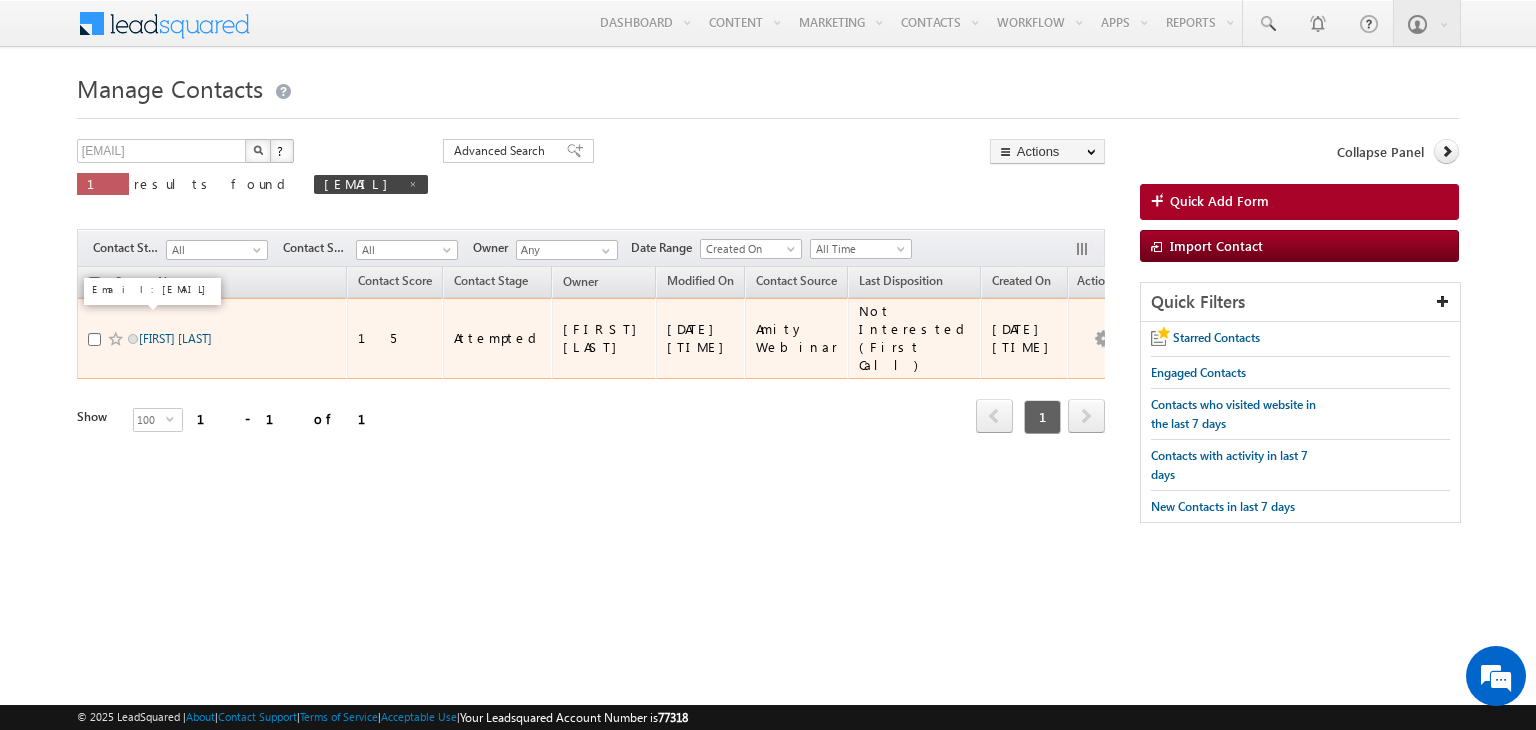 click on "[FIRST] [LAST]" at bounding box center [175, 338] 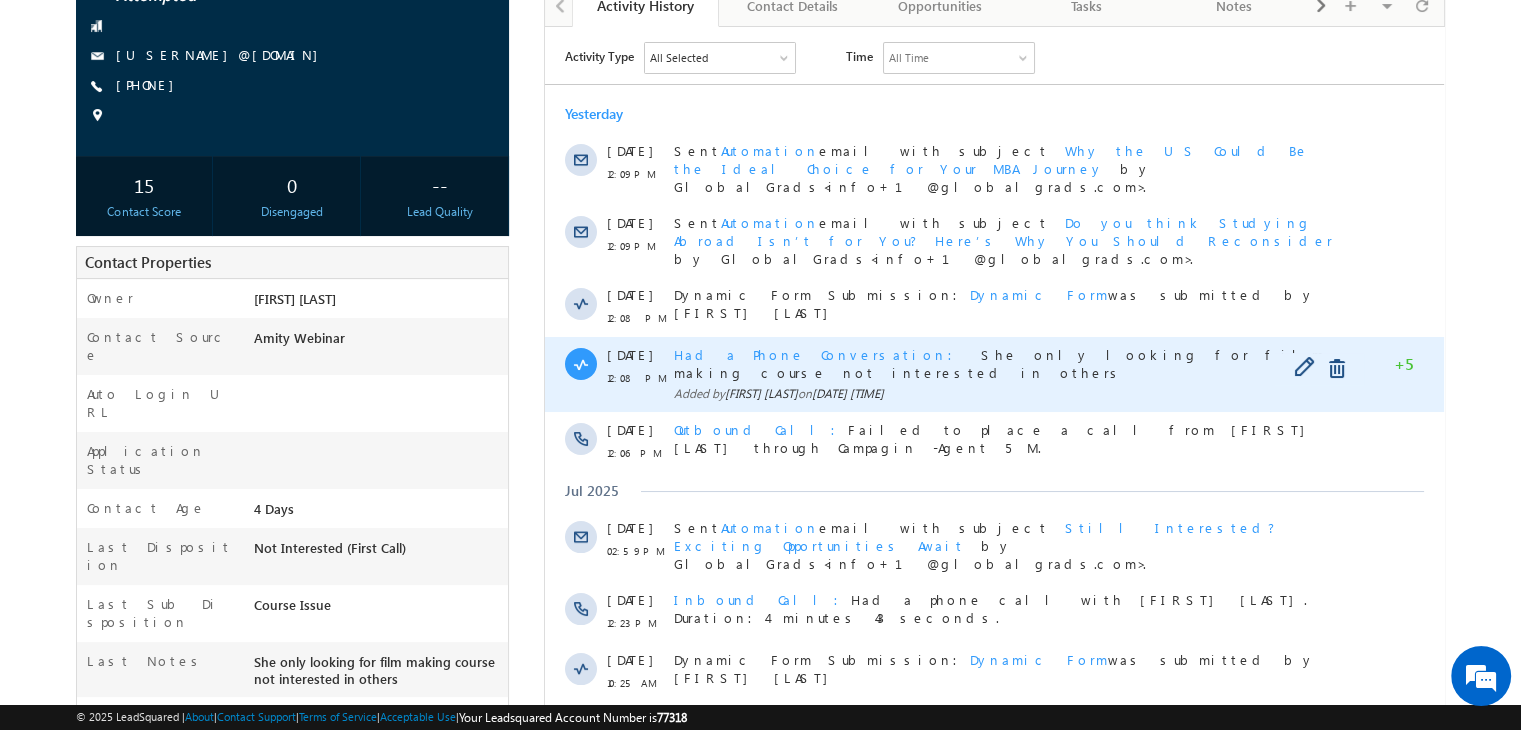 scroll, scrollTop: 198, scrollLeft: 0, axis: vertical 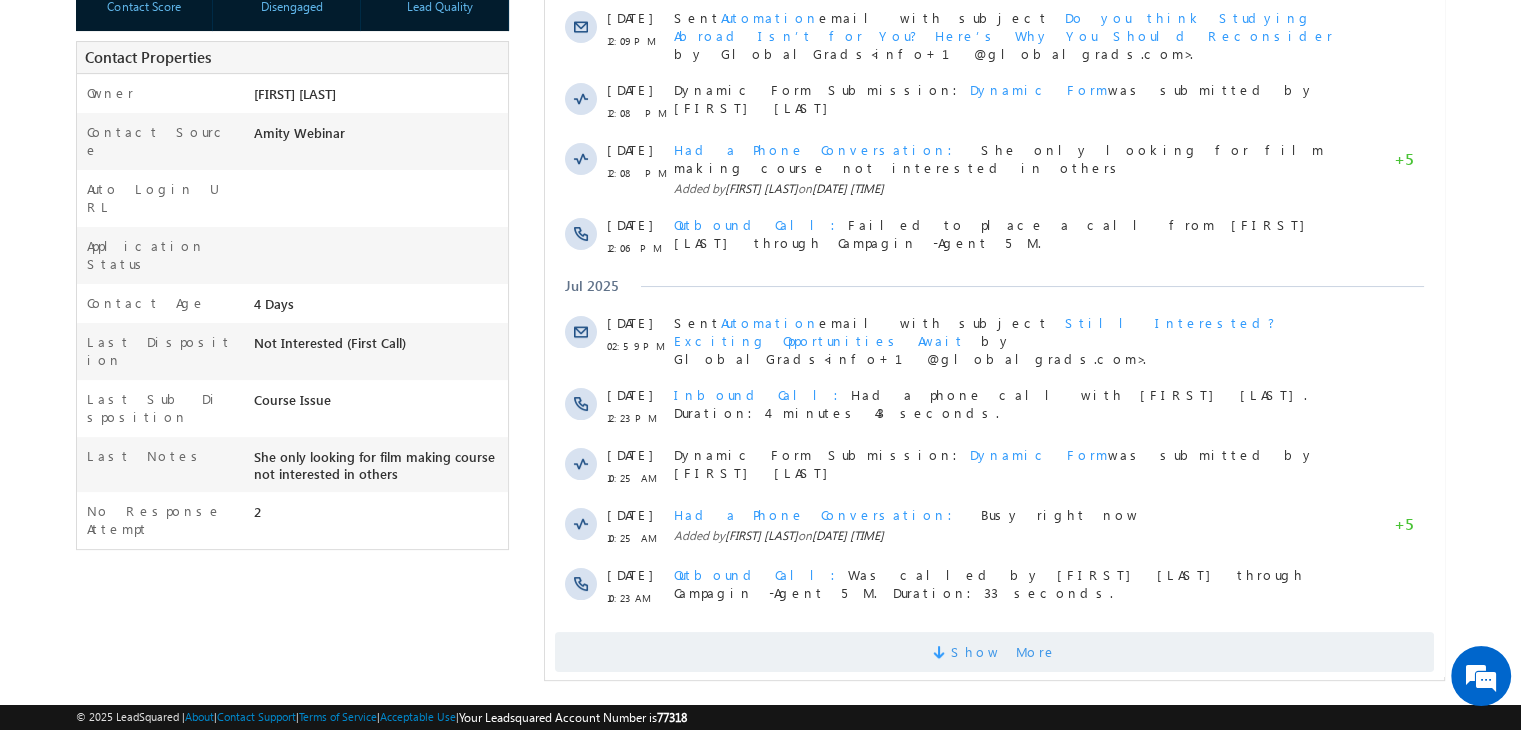 click on "Show More" at bounding box center [994, 652] 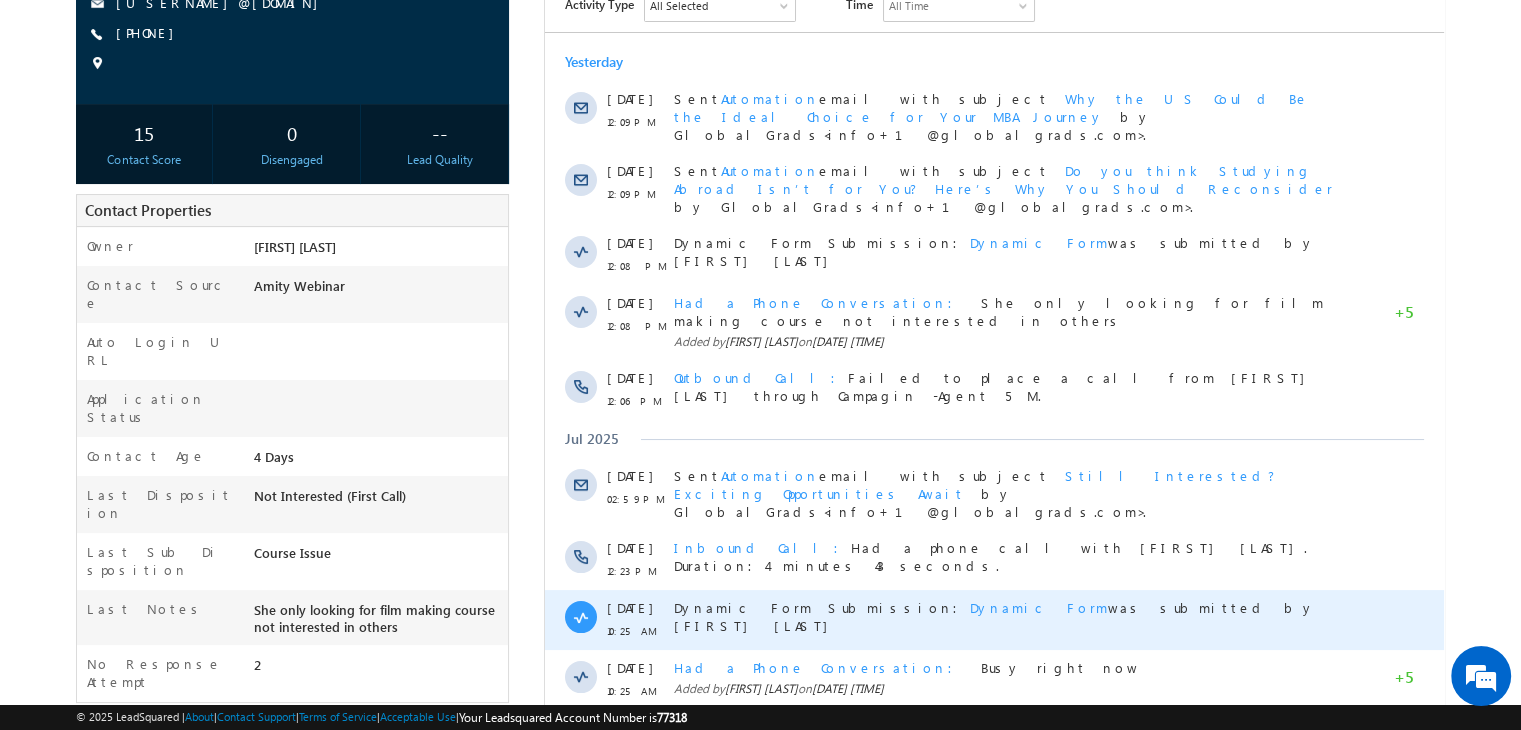 scroll, scrollTop: 0, scrollLeft: 0, axis: both 